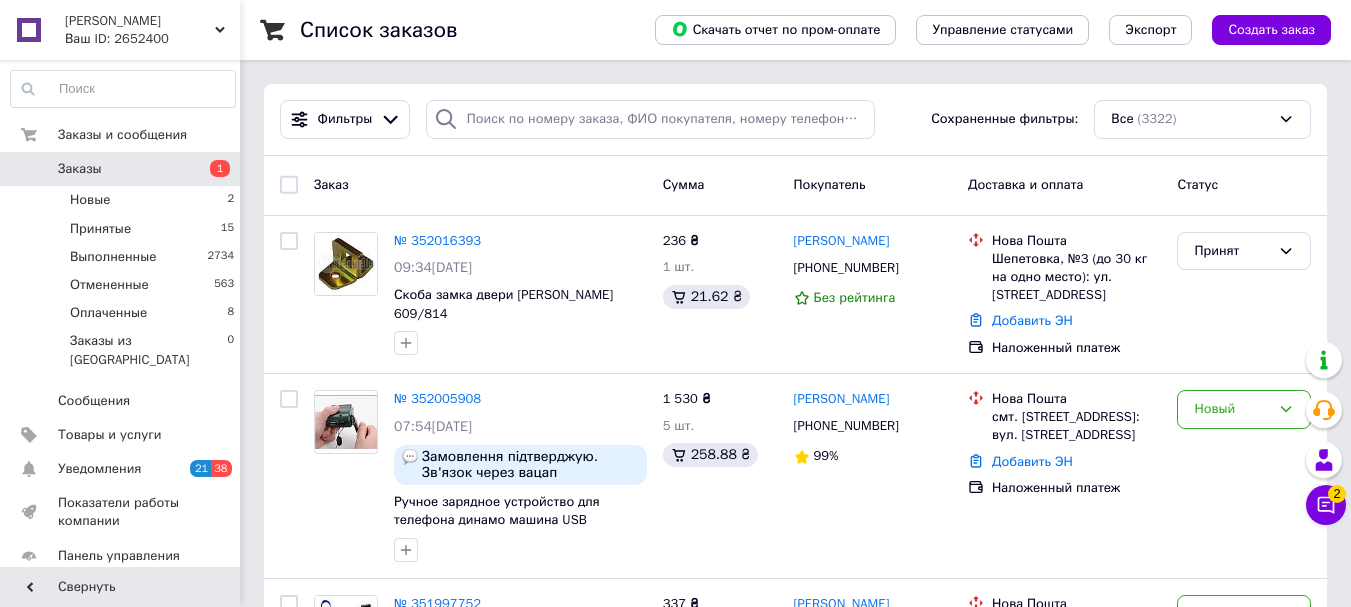 scroll, scrollTop: 0, scrollLeft: 0, axis: both 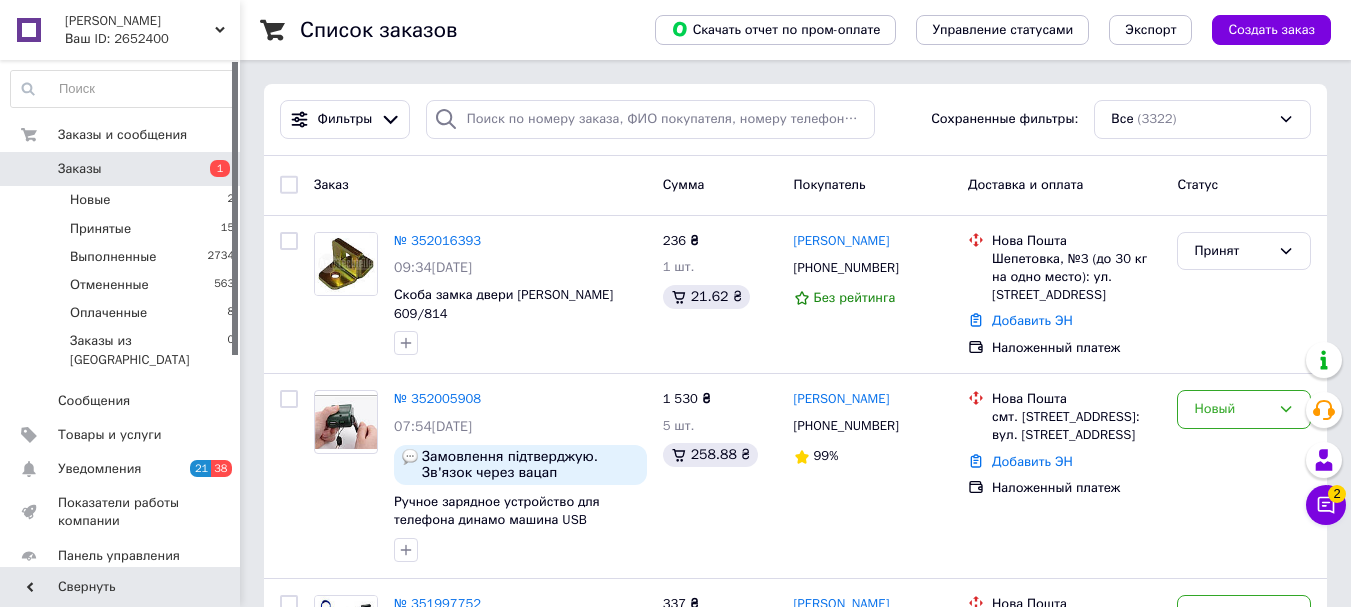 click on "Заказы" at bounding box center (121, 169) 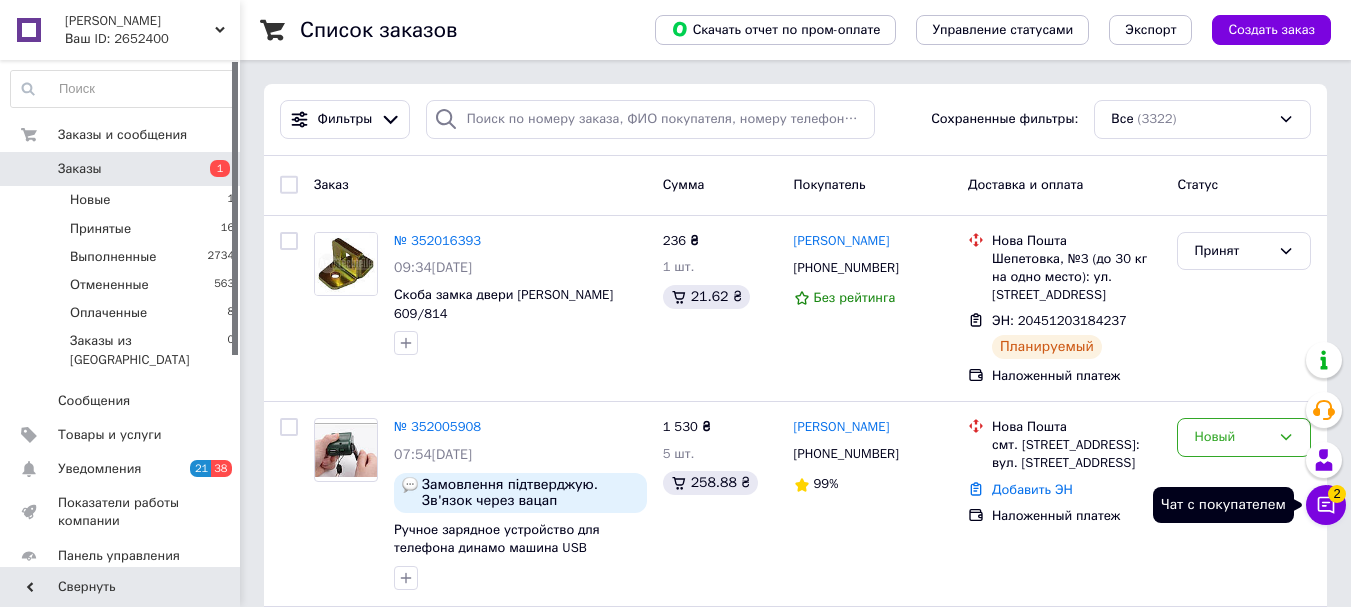 click on "Чат с покупателем 2" at bounding box center (1326, 505) 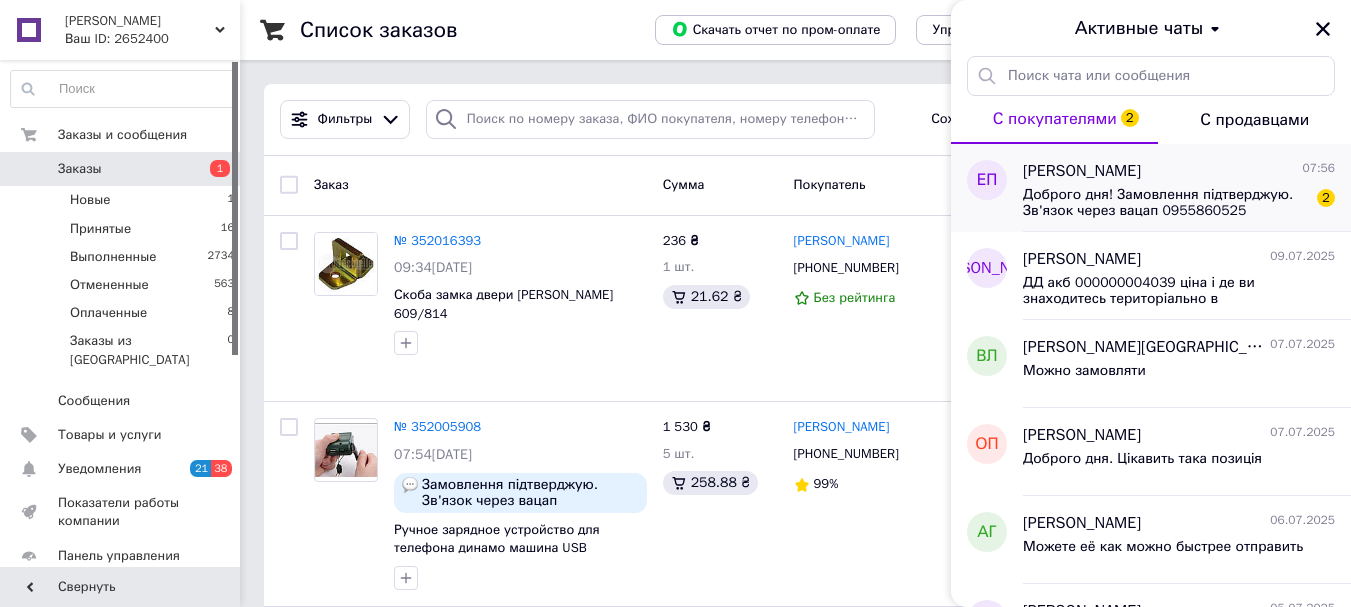 click on "[PERSON_NAME]" at bounding box center [1082, 171] 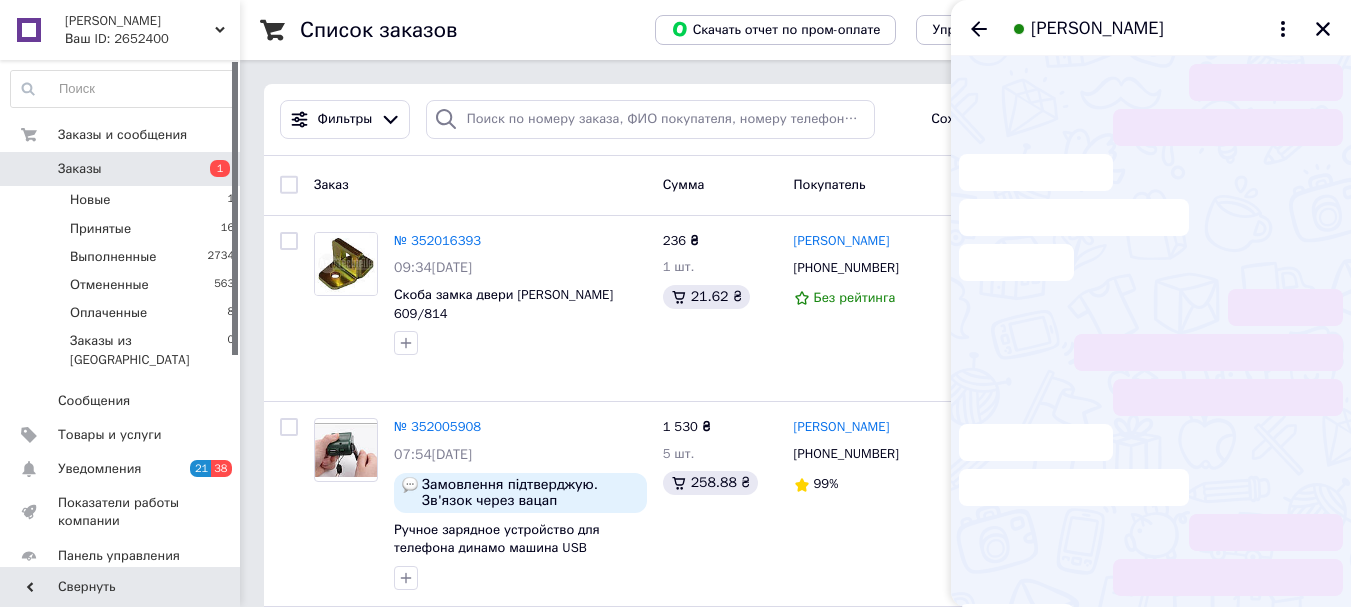 scroll, scrollTop: 99, scrollLeft: 0, axis: vertical 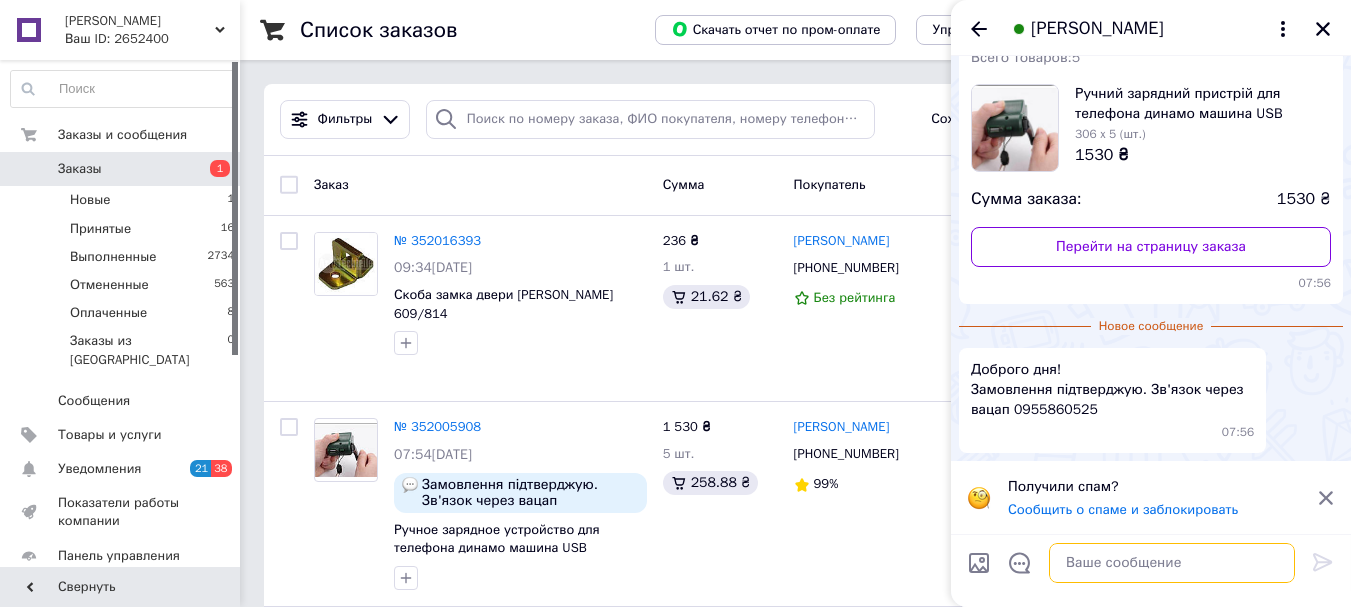 click at bounding box center (1172, 563) 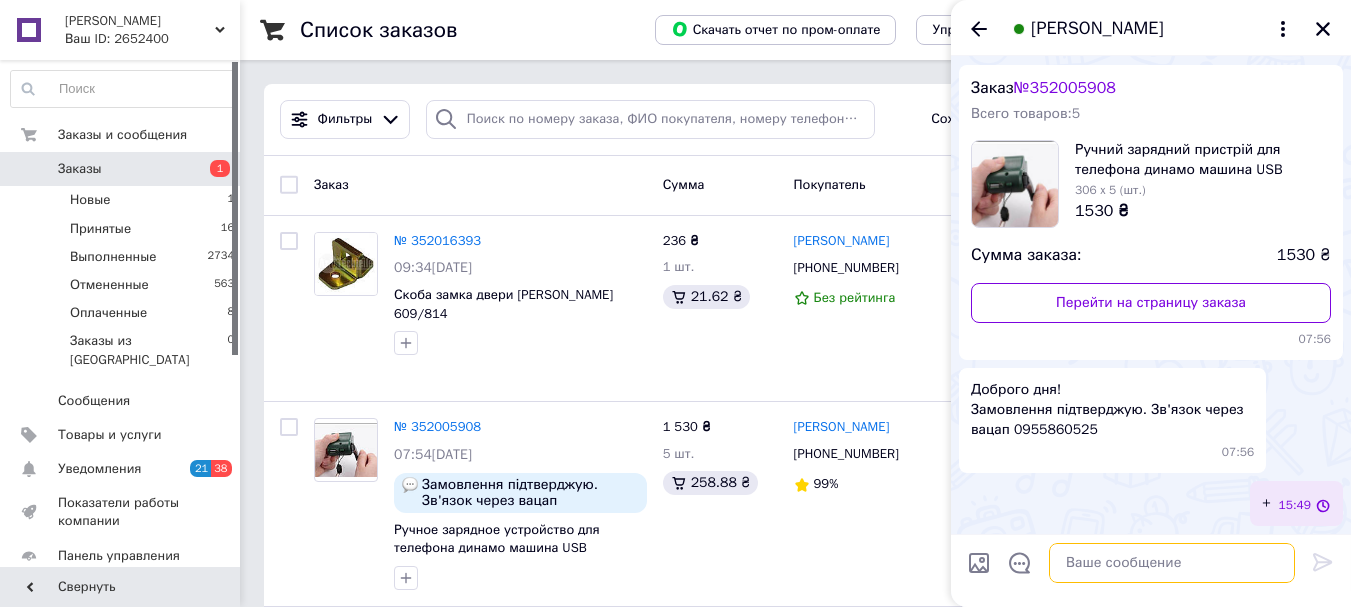 scroll, scrollTop: 43, scrollLeft: 0, axis: vertical 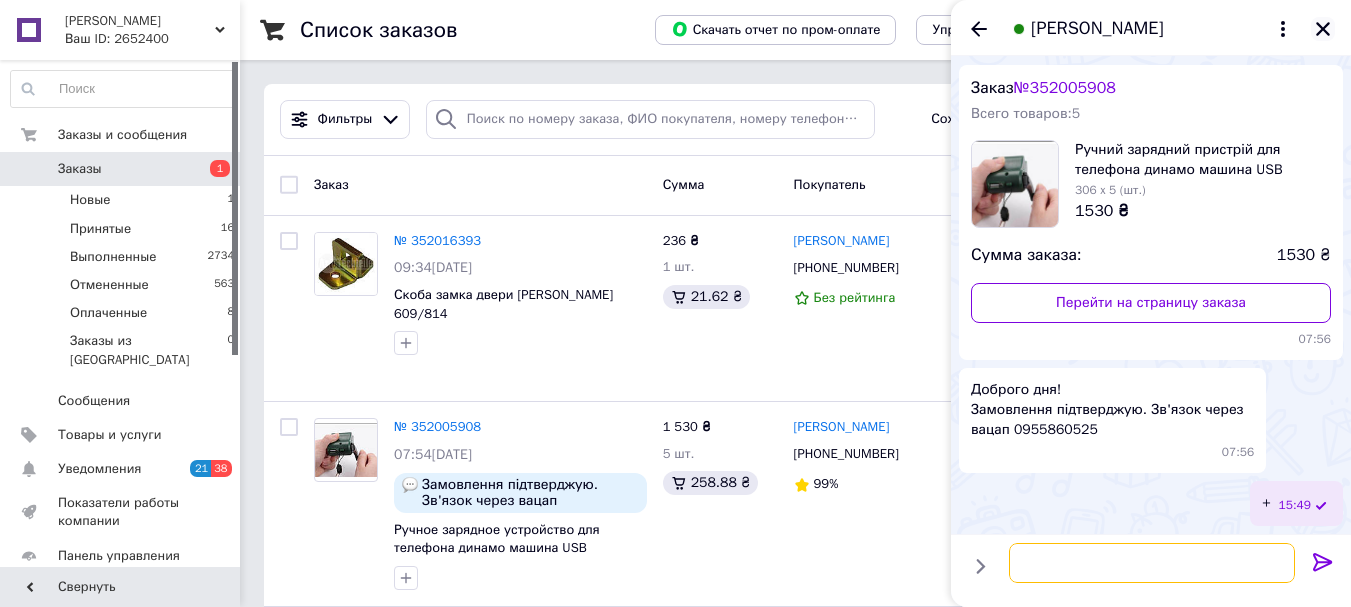 type 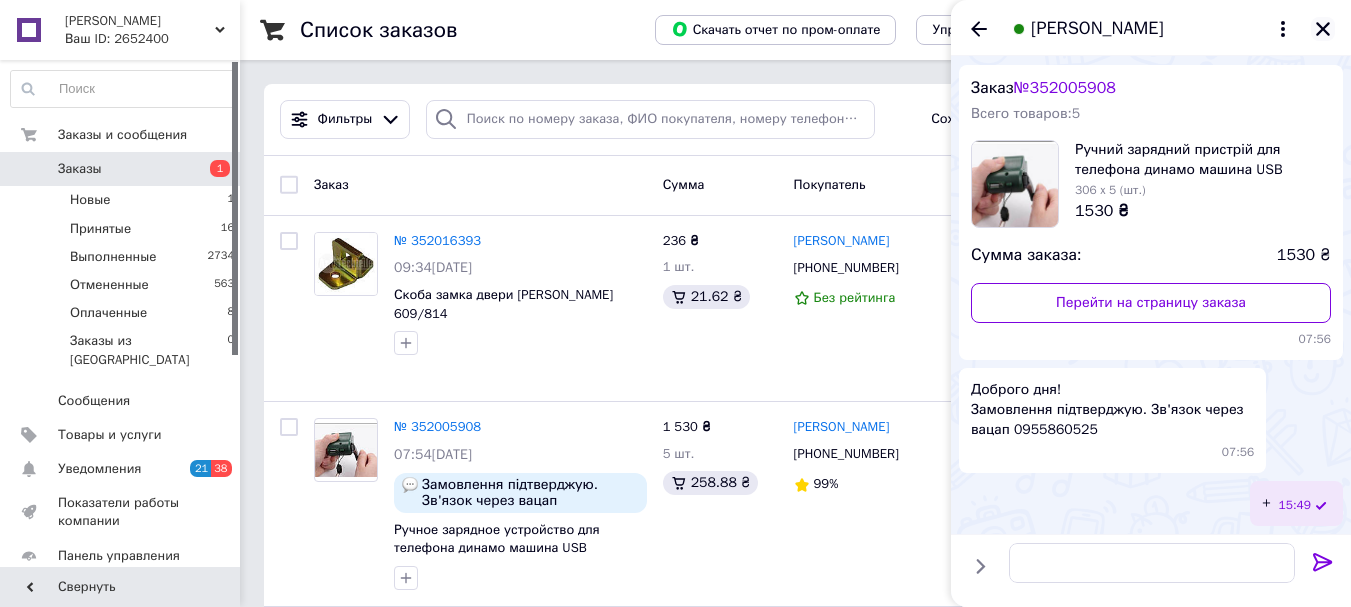 click 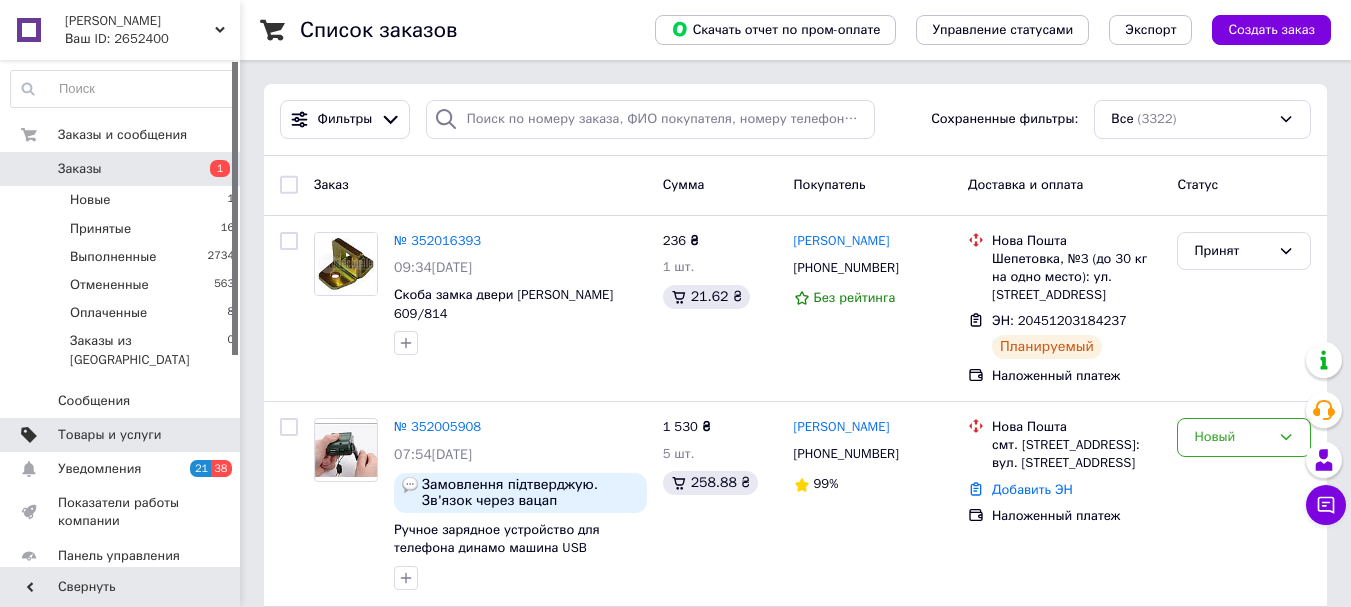 click on "Товары и услуги" at bounding box center [123, 435] 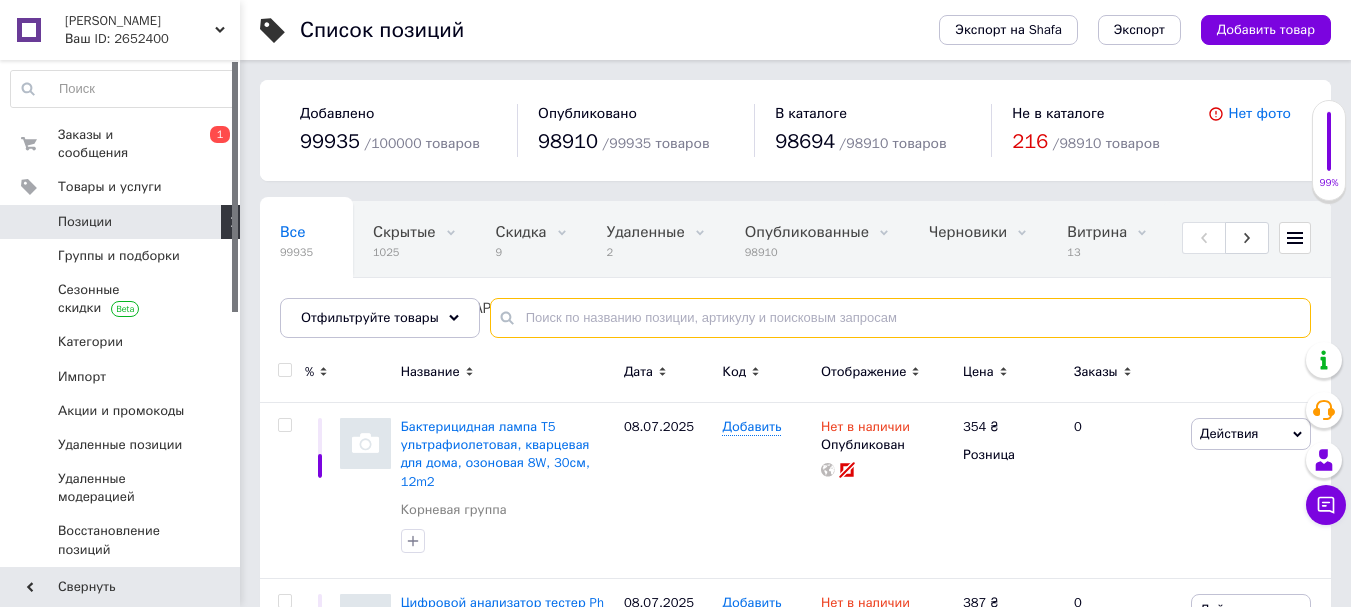 click at bounding box center (900, 318) 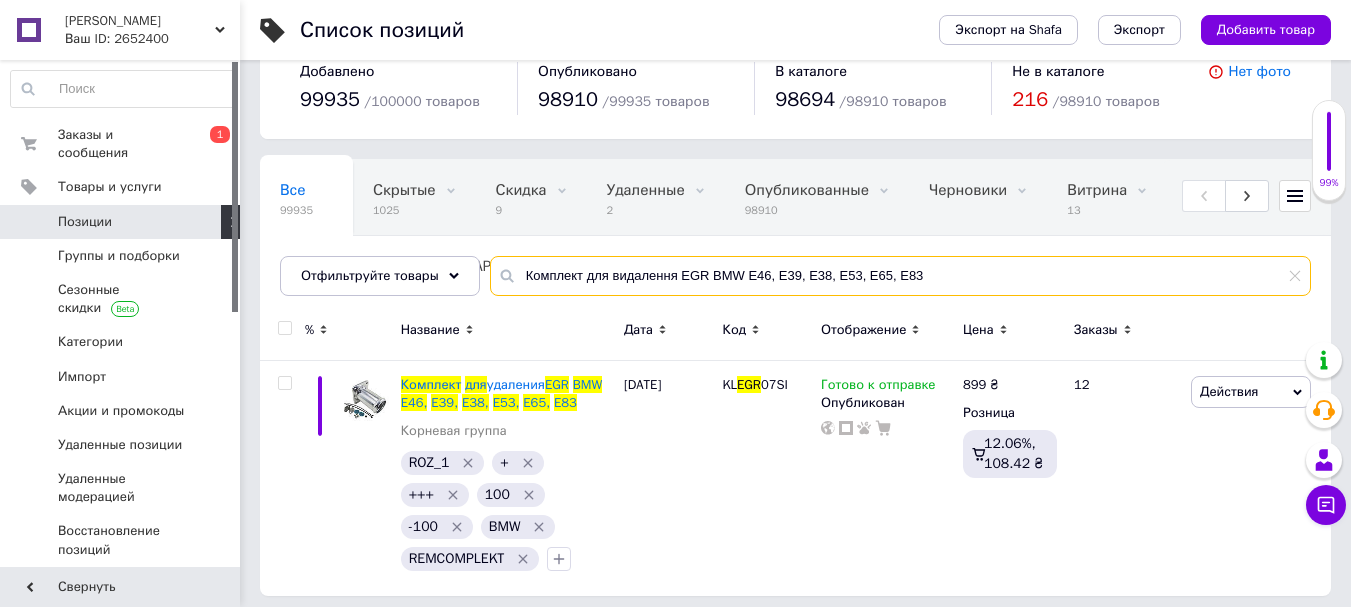 scroll, scrollTop: 51, scrollLeft: 0, axis: vertical 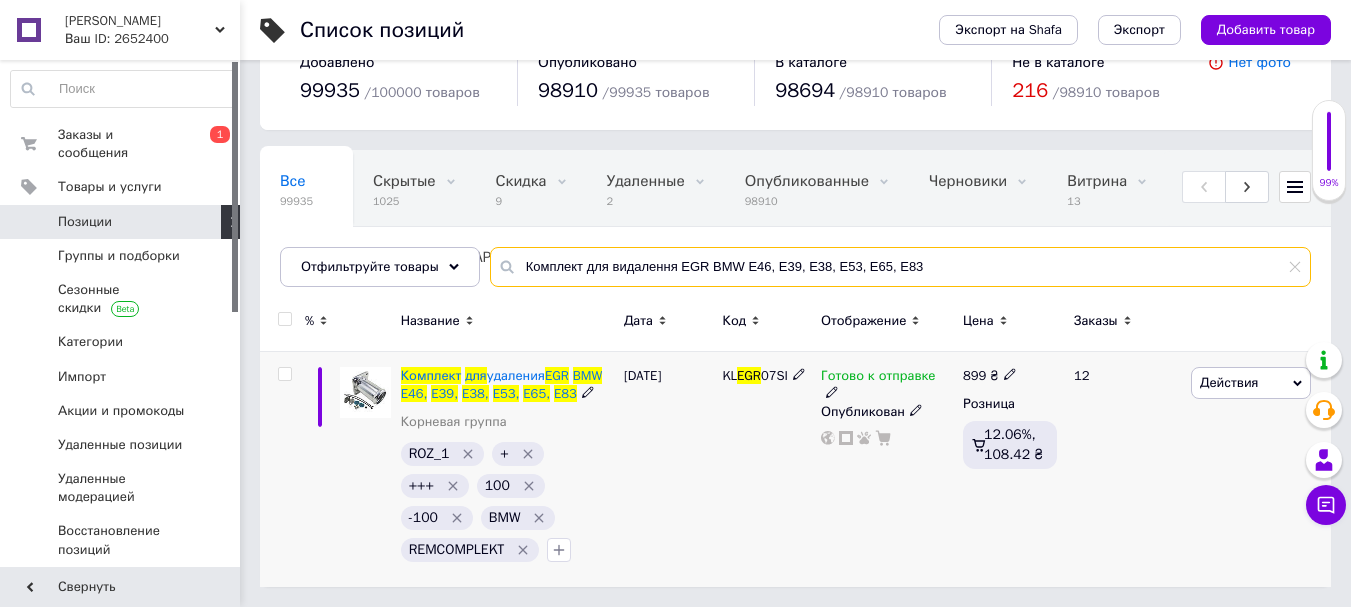 type on "Комплект для видалення EGR BMW E46, E39, E38, E53, E65, E83" 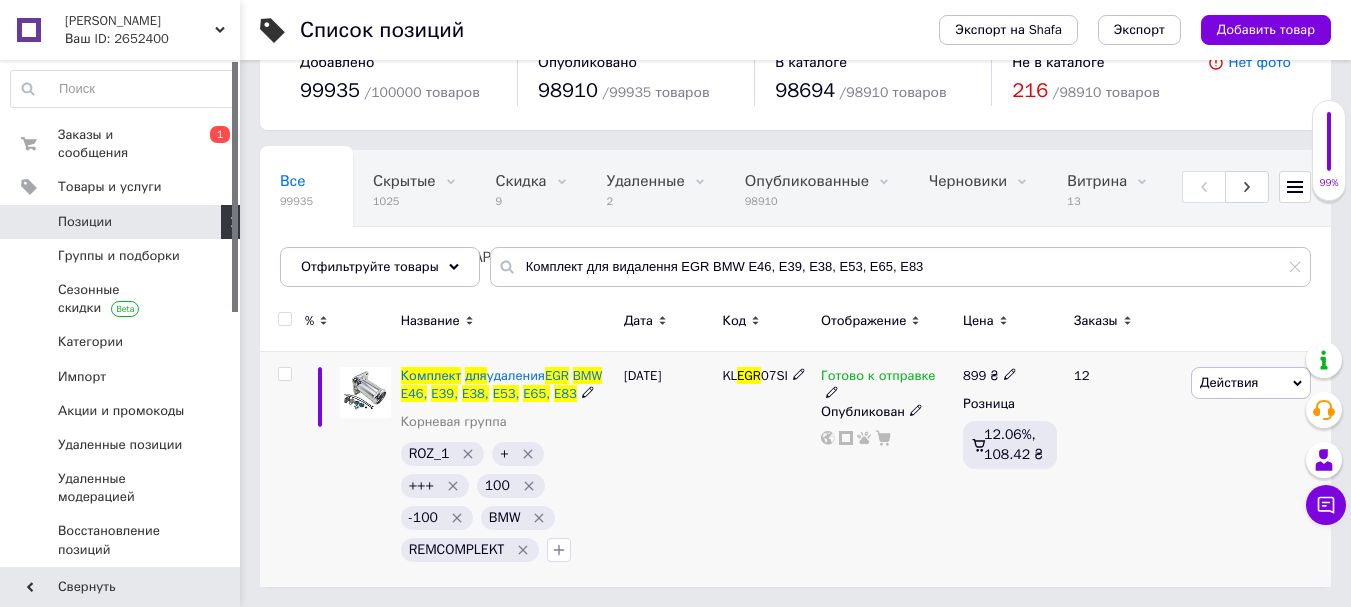 click 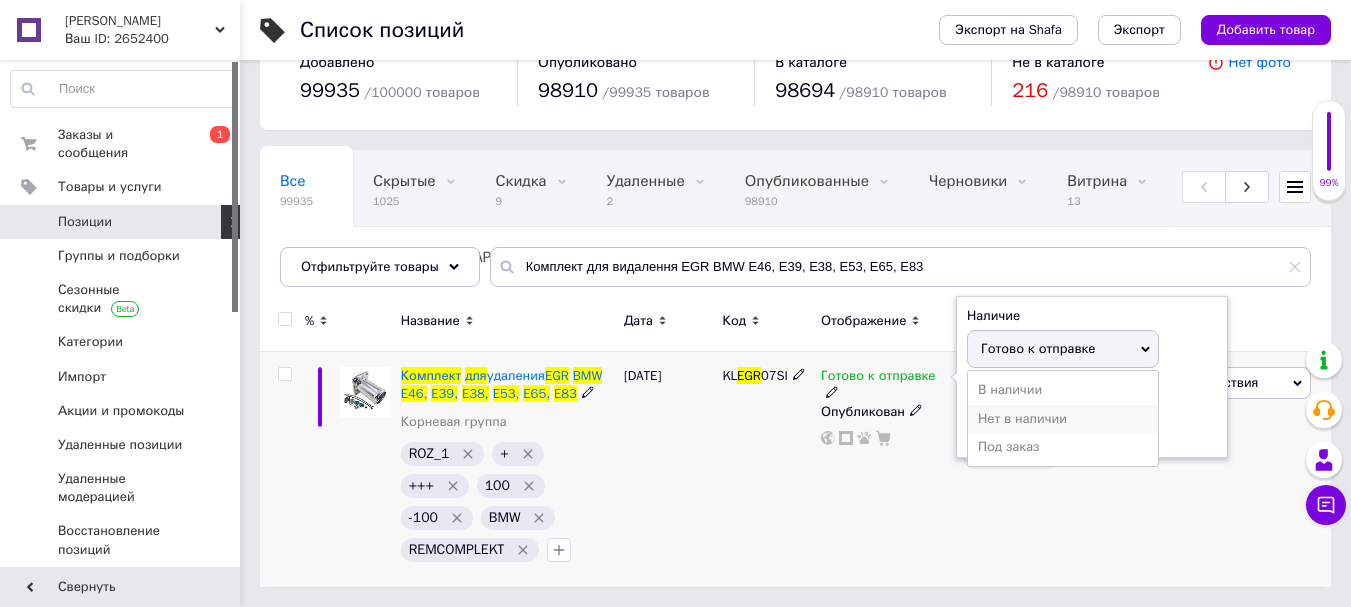 click on "Нет в наличии" at bounding box center [1063, 419] 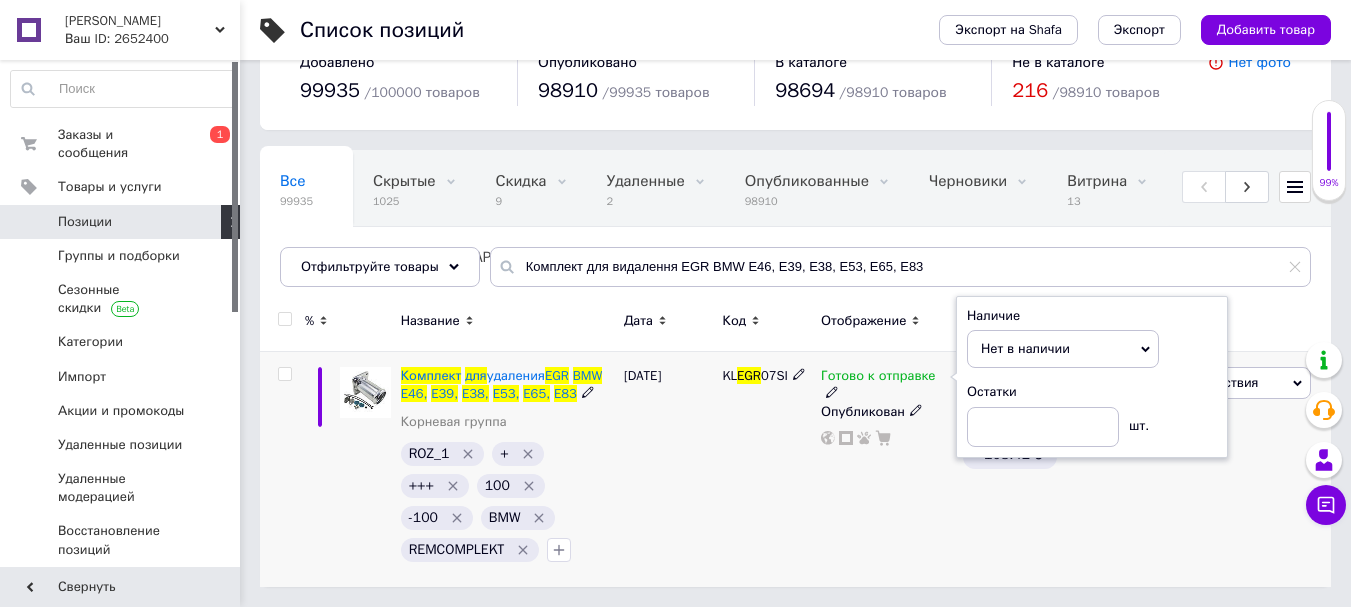 click on "KL EGR 07SI" at bounding box center [766, 469] 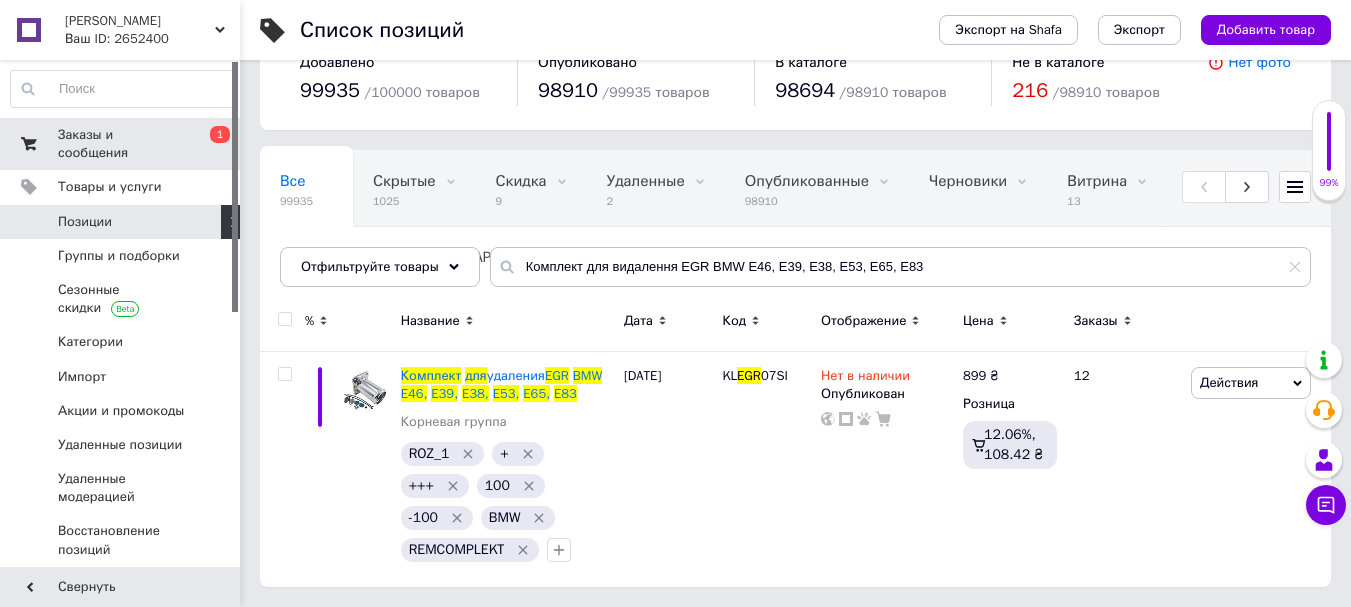 click on "Заказы и сообщения" at bounding box center (121, 144) 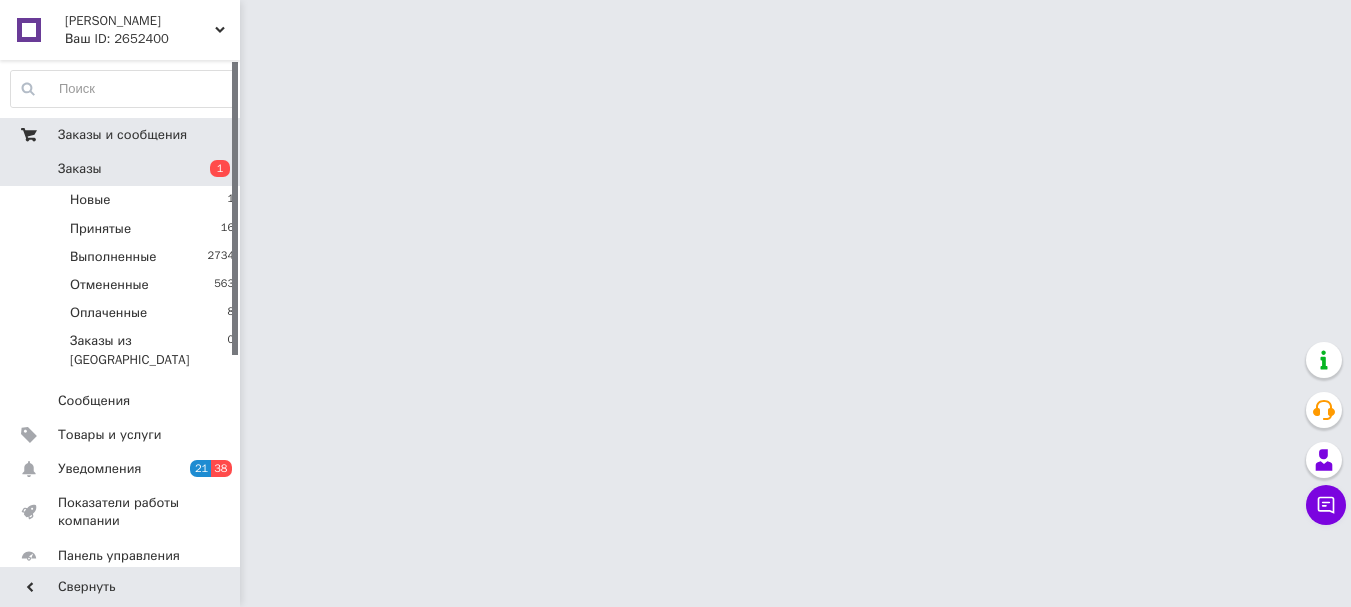 scroll, scrollTop: 0, scrollLeft: 0, axis: both 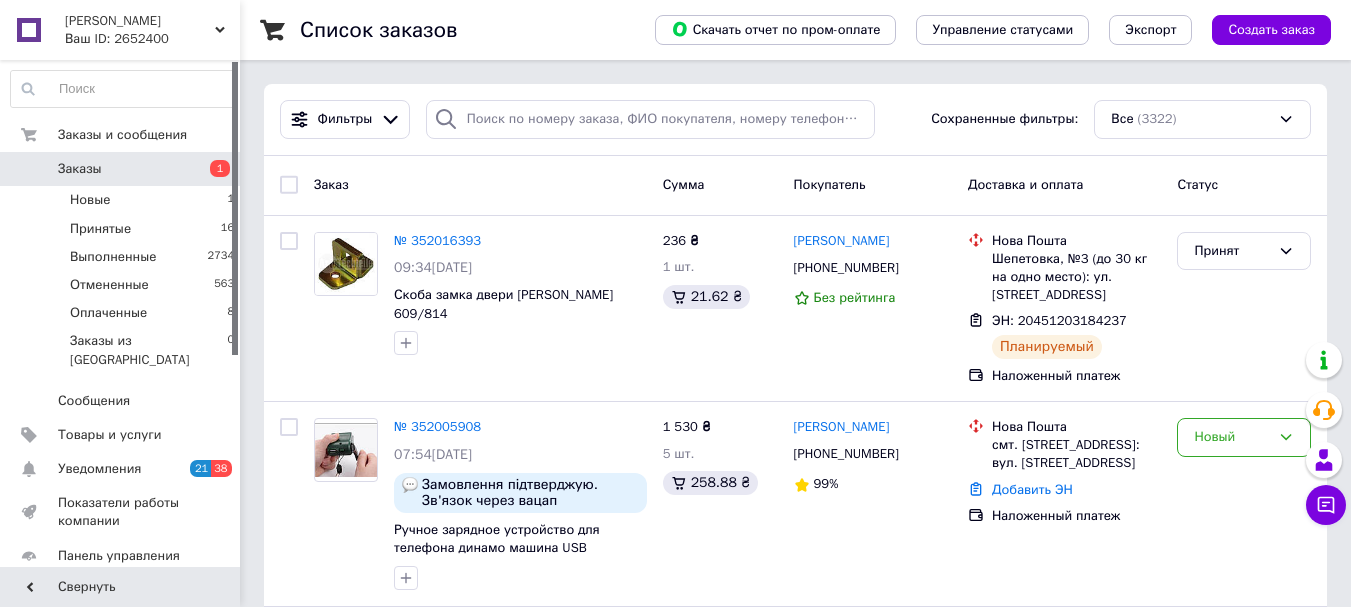 click on "Заказы" at bounding box center (121, 169) 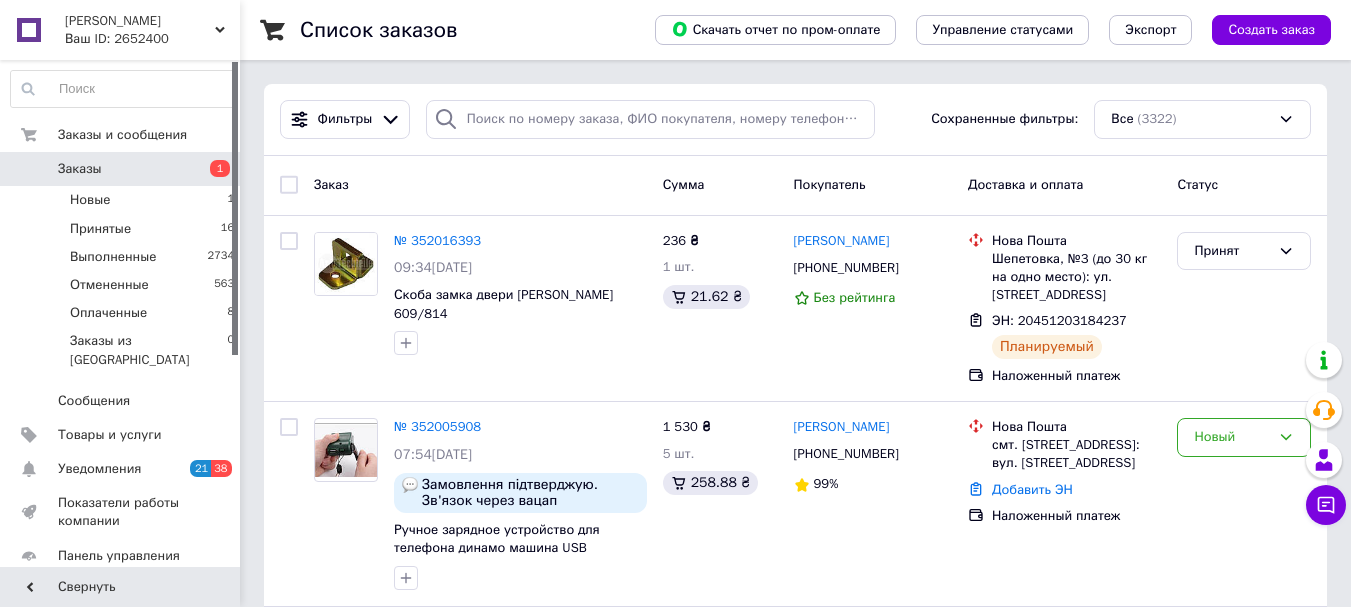 click on "Заказы" at bounding box center [121, 169] 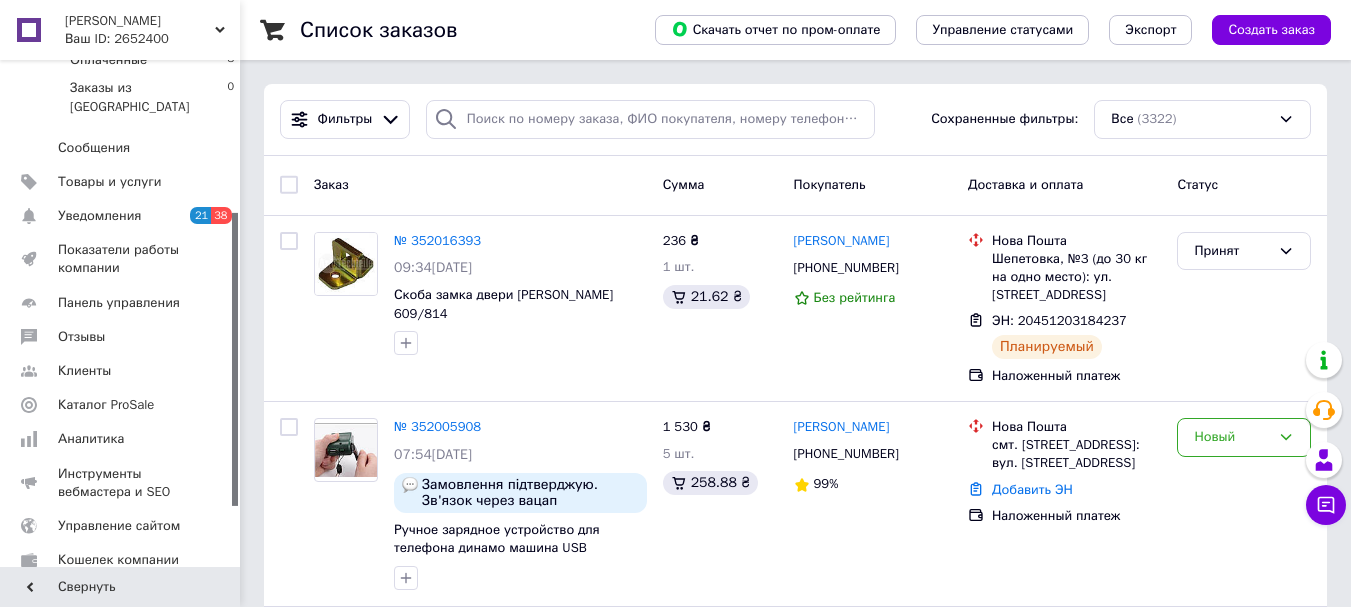 scroll, scrollTop: 263, scrollLeft: 0, axis: vertical 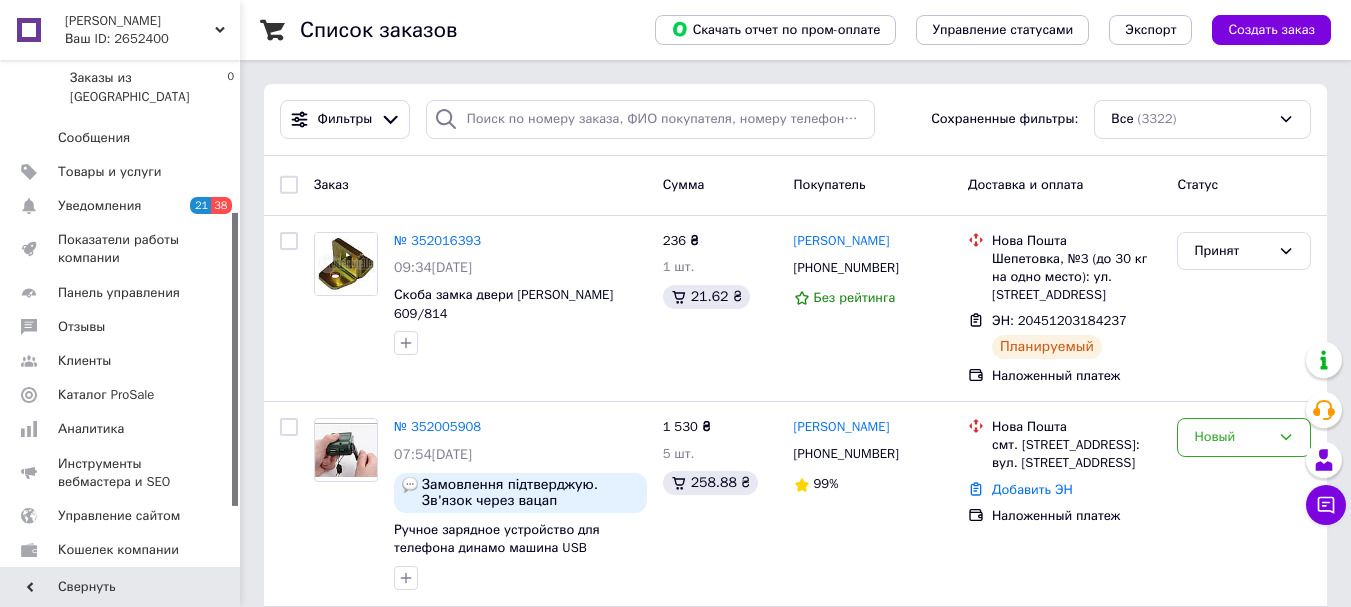 drag, startPoint x: 234, startPoint y: 254, endPoint x: 245, endPoint y: 405, distance: 151.40013 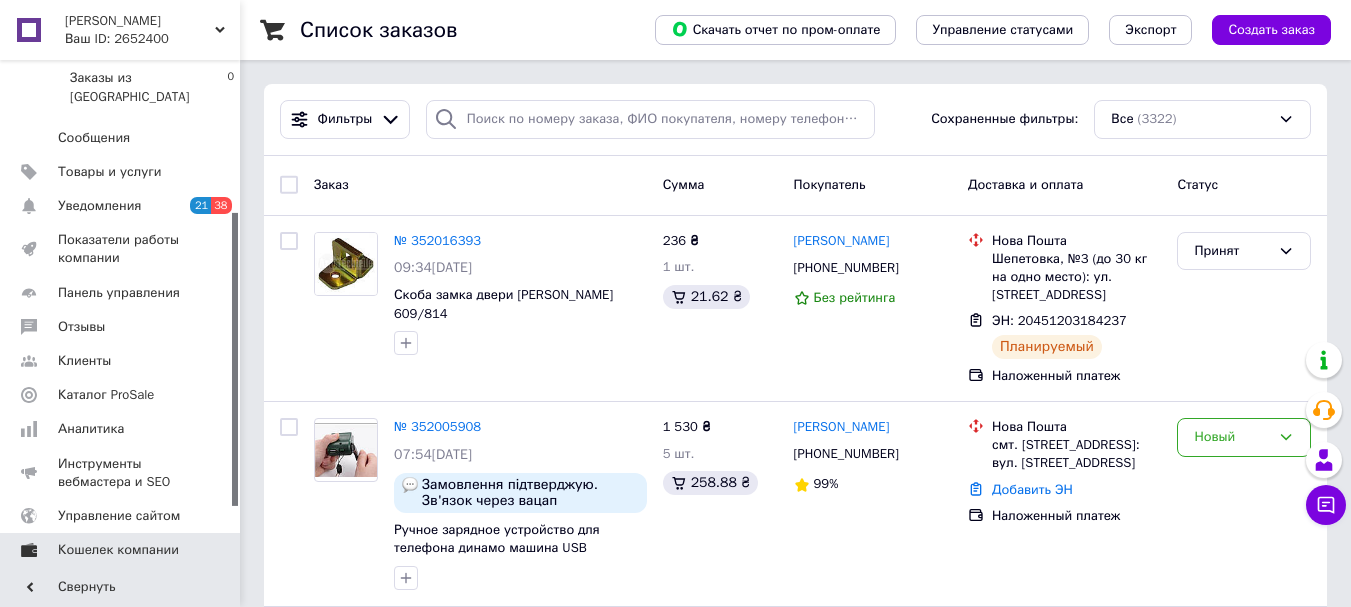 click on "Кошелек компании" at bounding box center [118, 550] 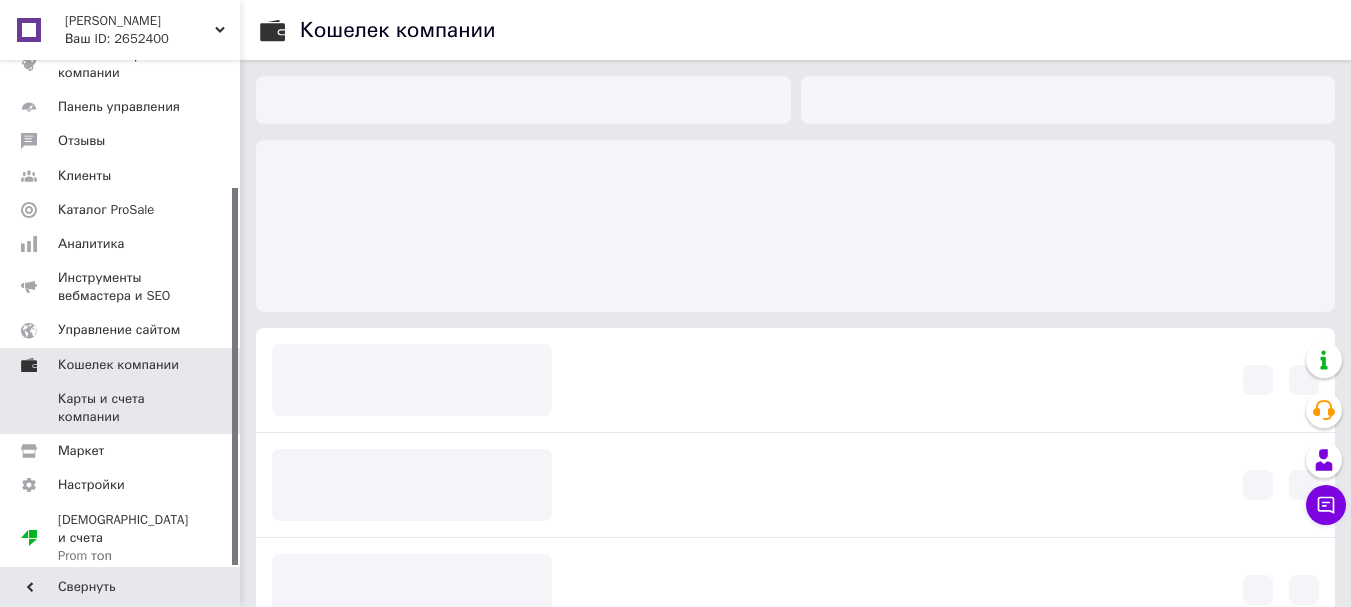 scroll, scrollTop: 171, scrollLeft: 0, axis: vertical 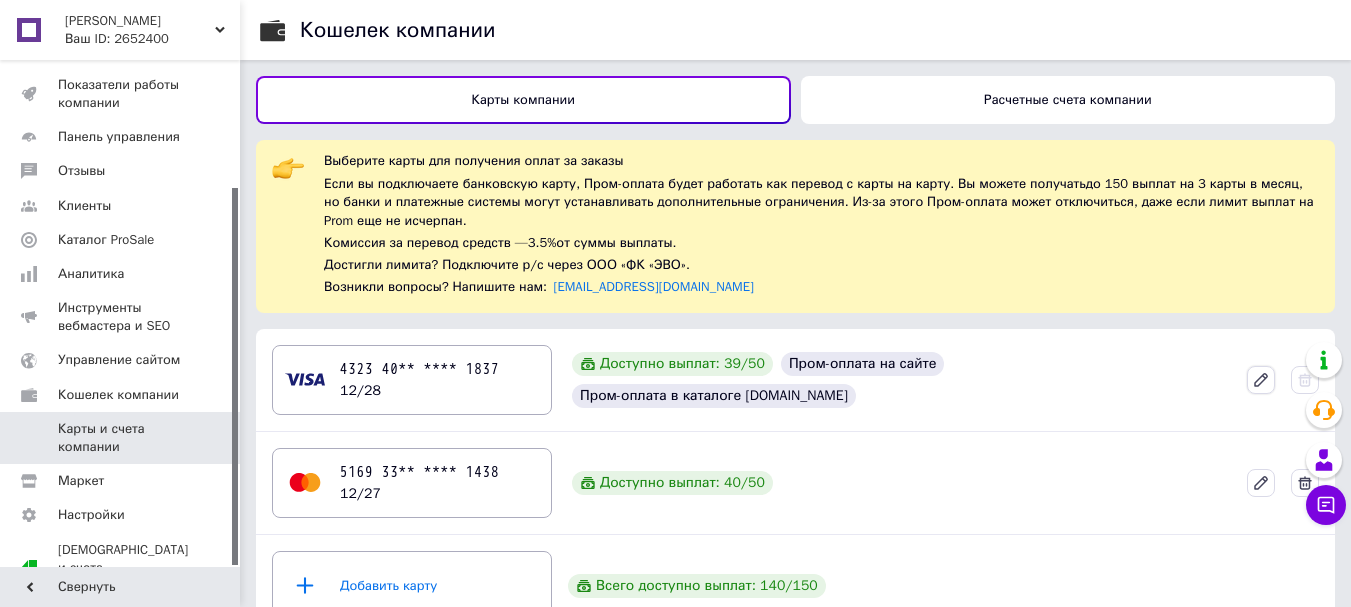 click 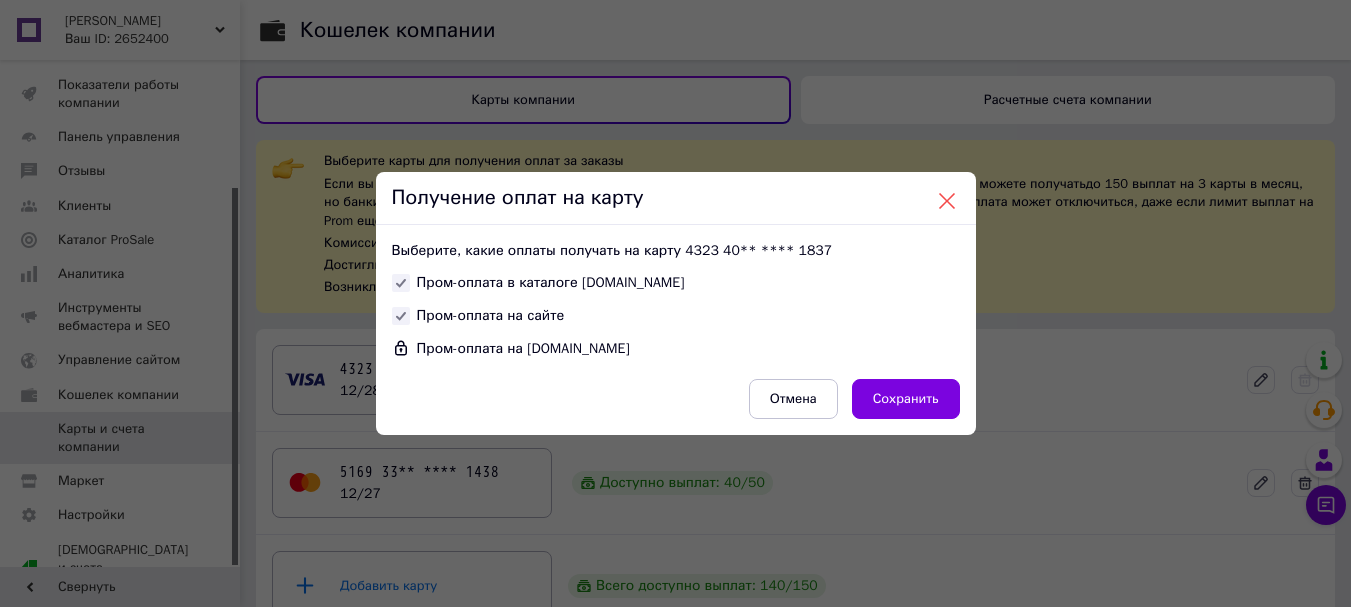 click at bounding box center (947, 201) 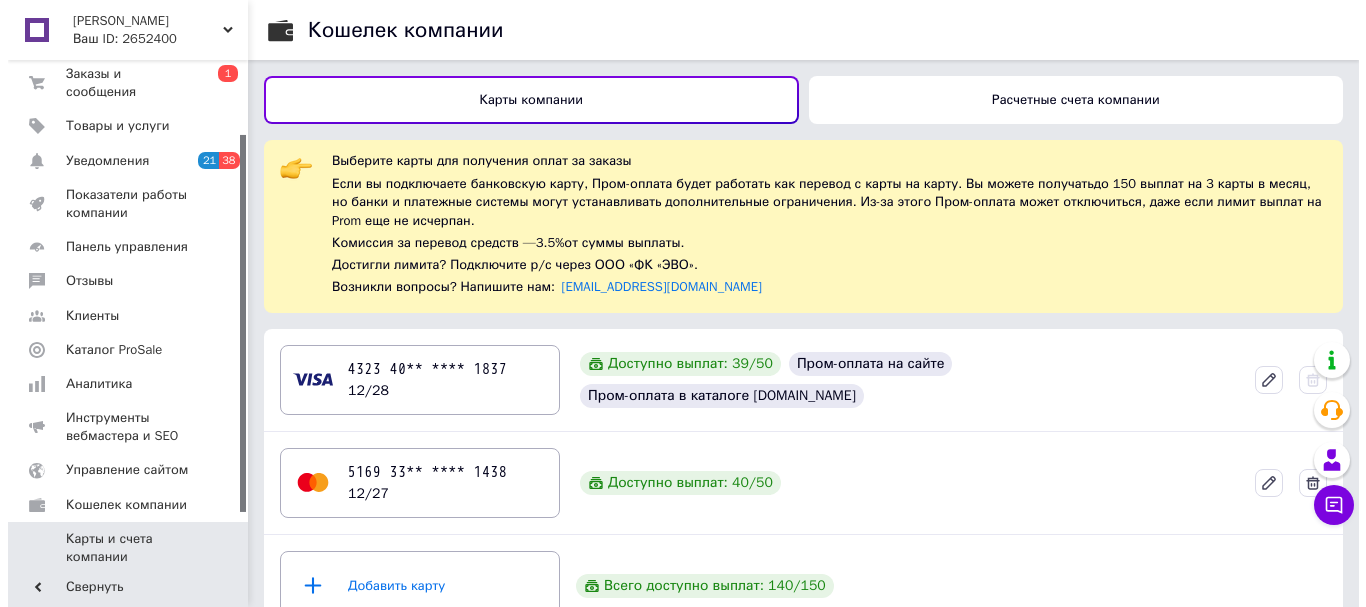scroll, scrollTop: 0, scrollLeft: 0, axis: both 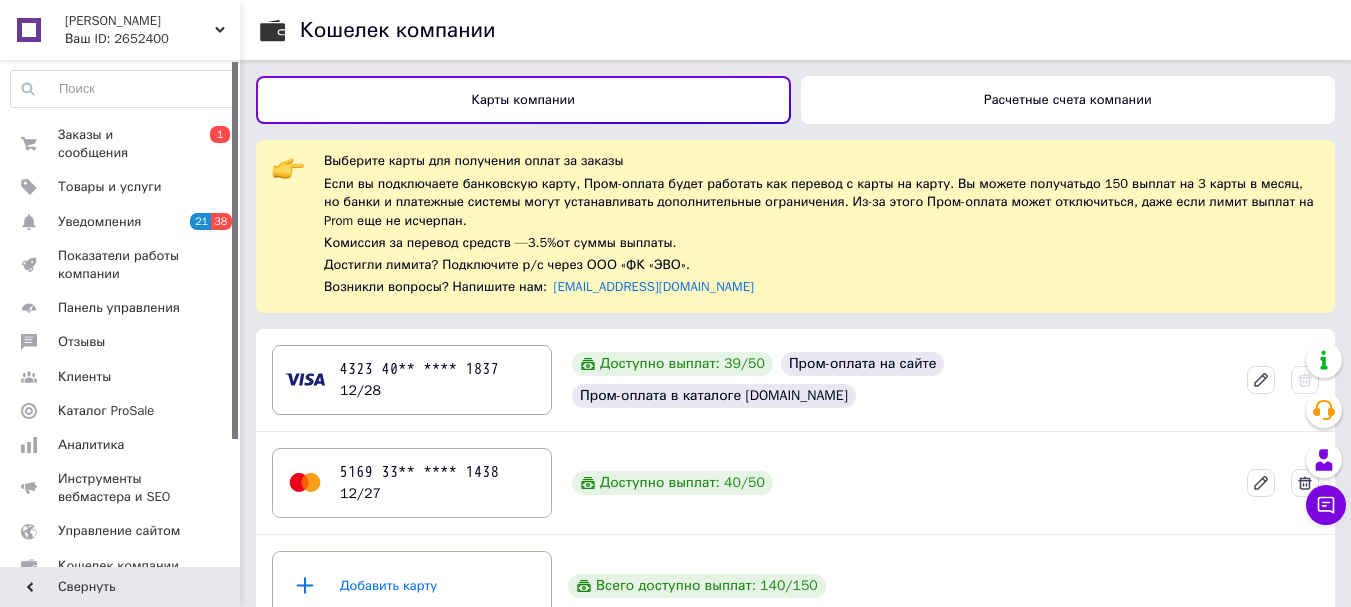 drag, startPoint x: 237, startPoint y: 234, endPoint x: 211, endPoint y: 70, distance: 166.04819 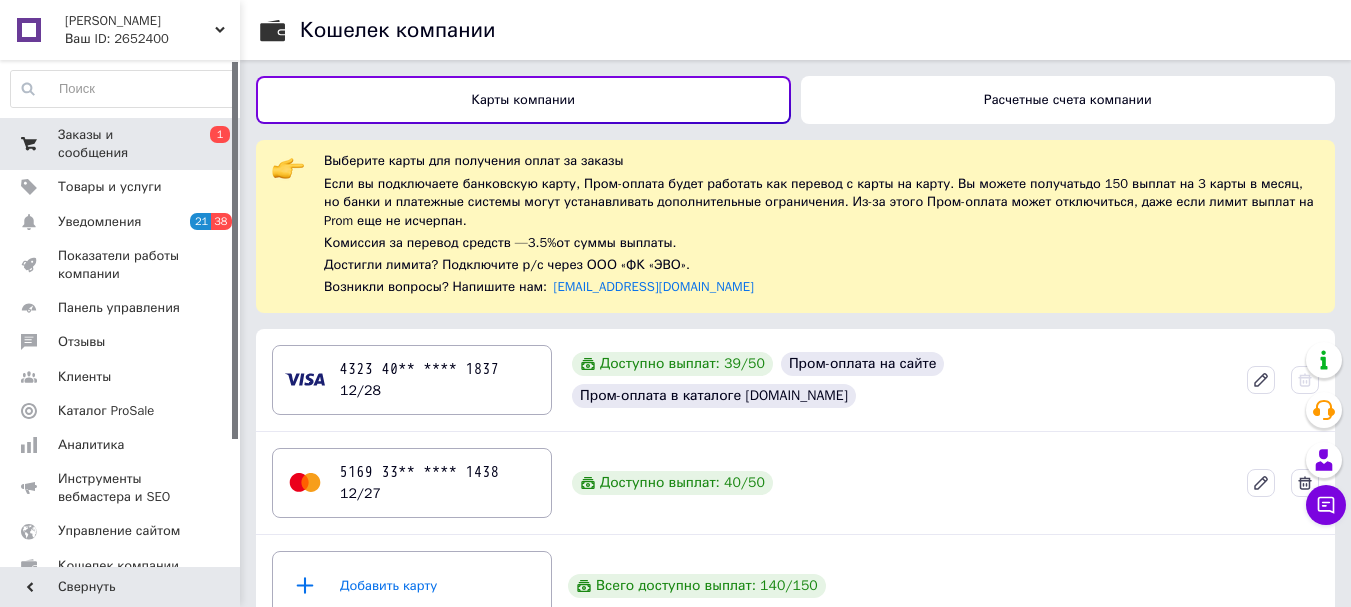 click on "Заказы и сообщения" at bounding box center (121, 144) 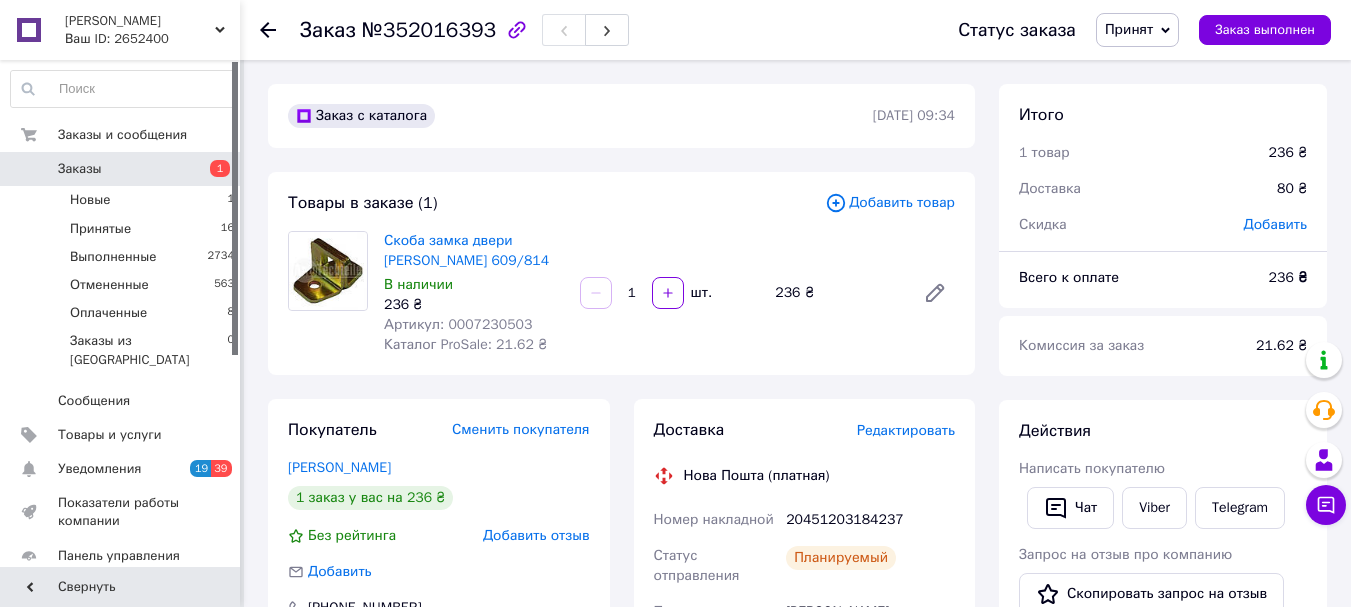 scroll, scrollTop: 106, scrollLeft: 0, axis: vertical 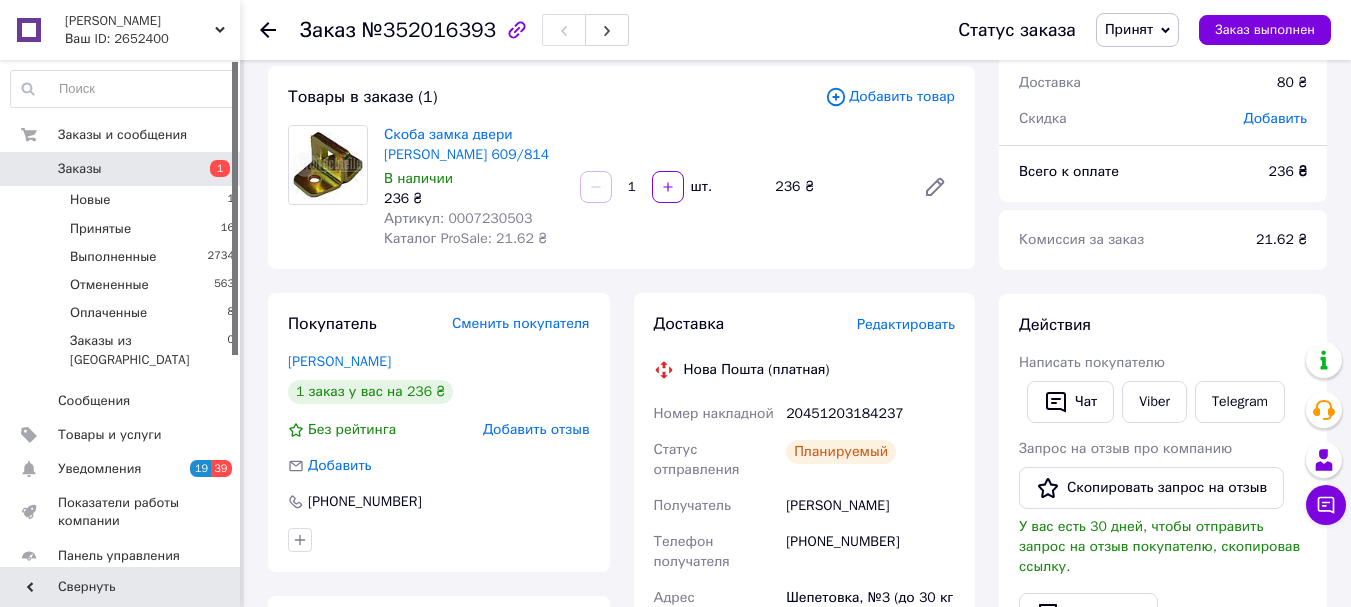 click on "Заказы" at bounding box center (121, 169) 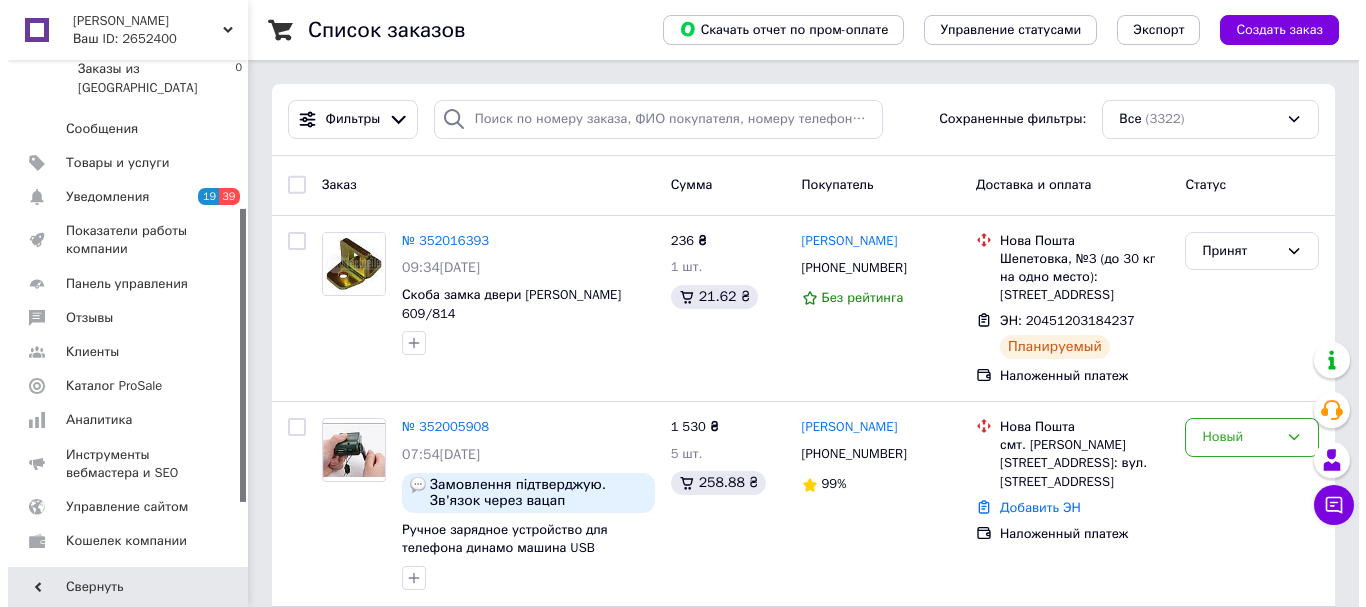 scroll, scrollTop: 281, scrollLeft: 0, axis: vertical 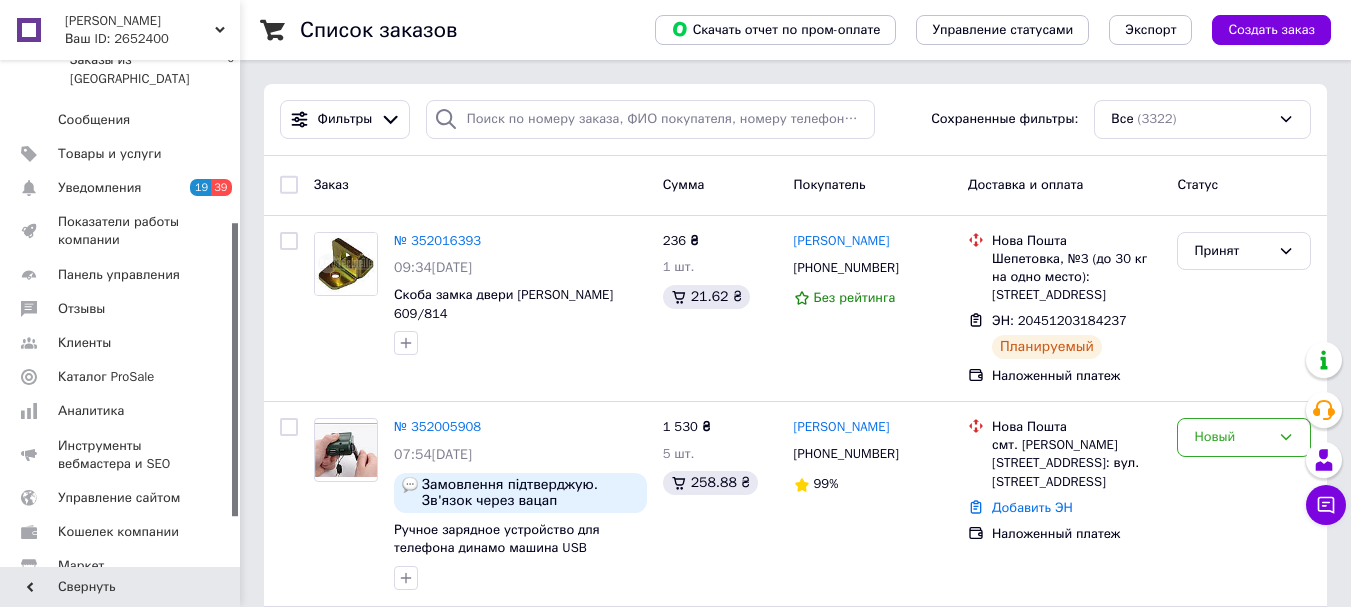 drag, startPoint x: 235, startPoint y: 222, endPoint x: 246, endPoint y: 383, distance: 161.37534 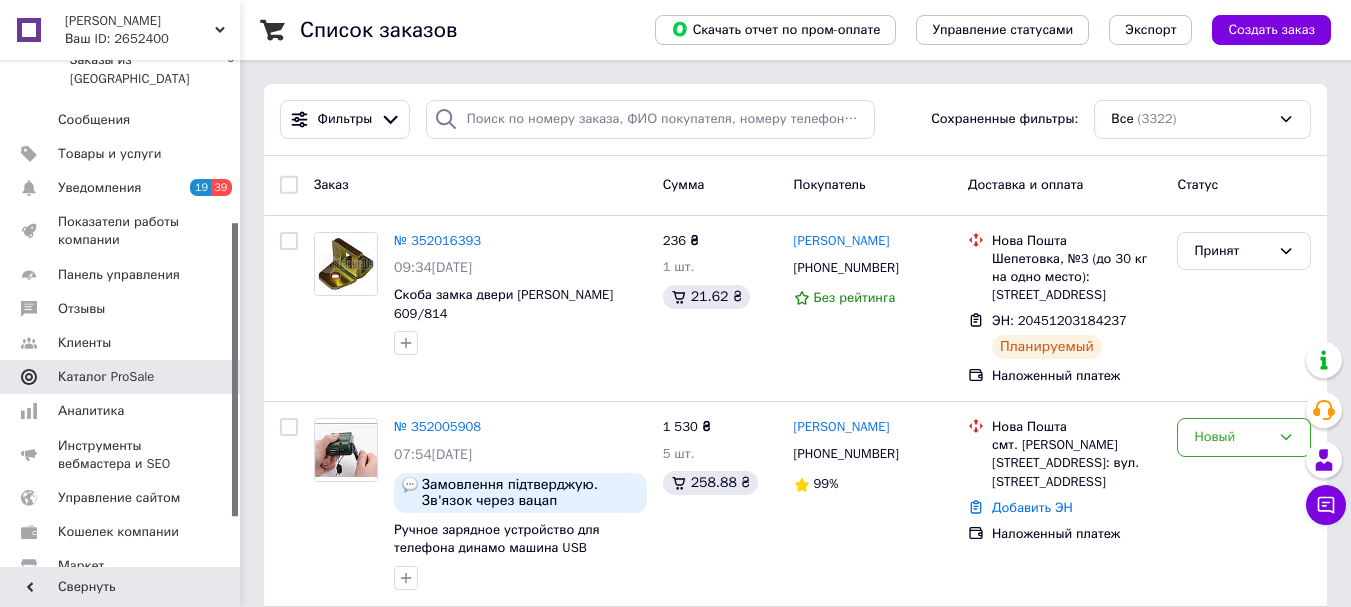 click on "Каталог ProSale" at bounding box center [106, 377] 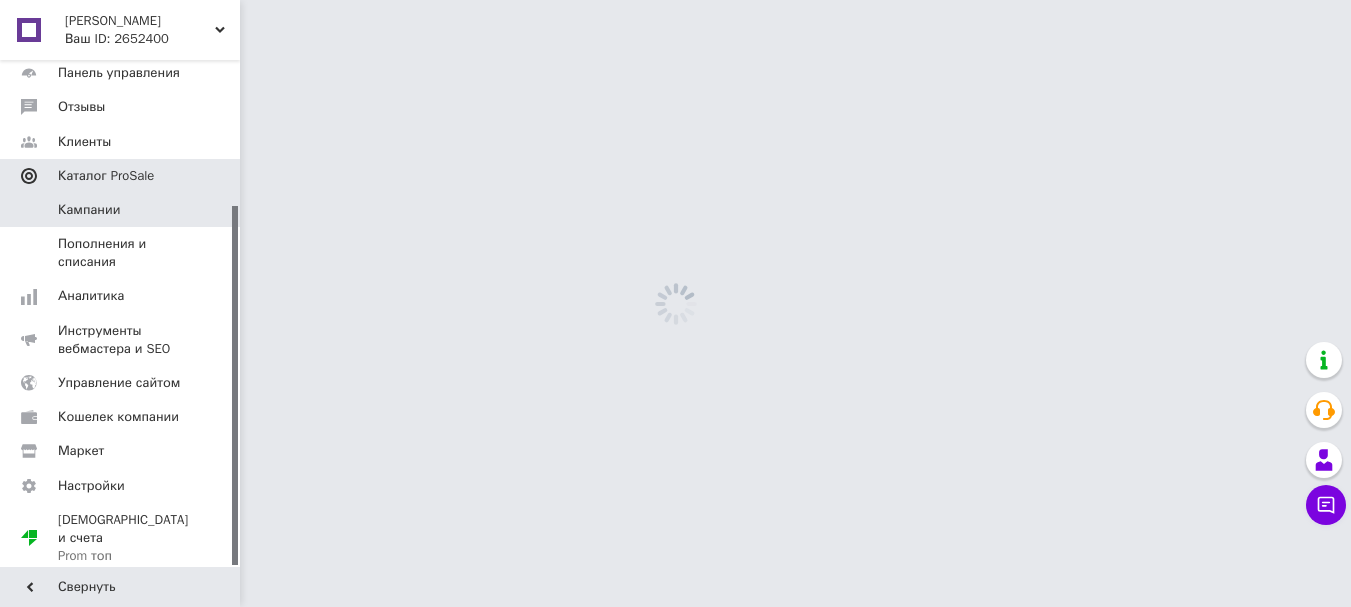 scroll, scrollTop: 205, scrollLeft: 0, axis: vertical 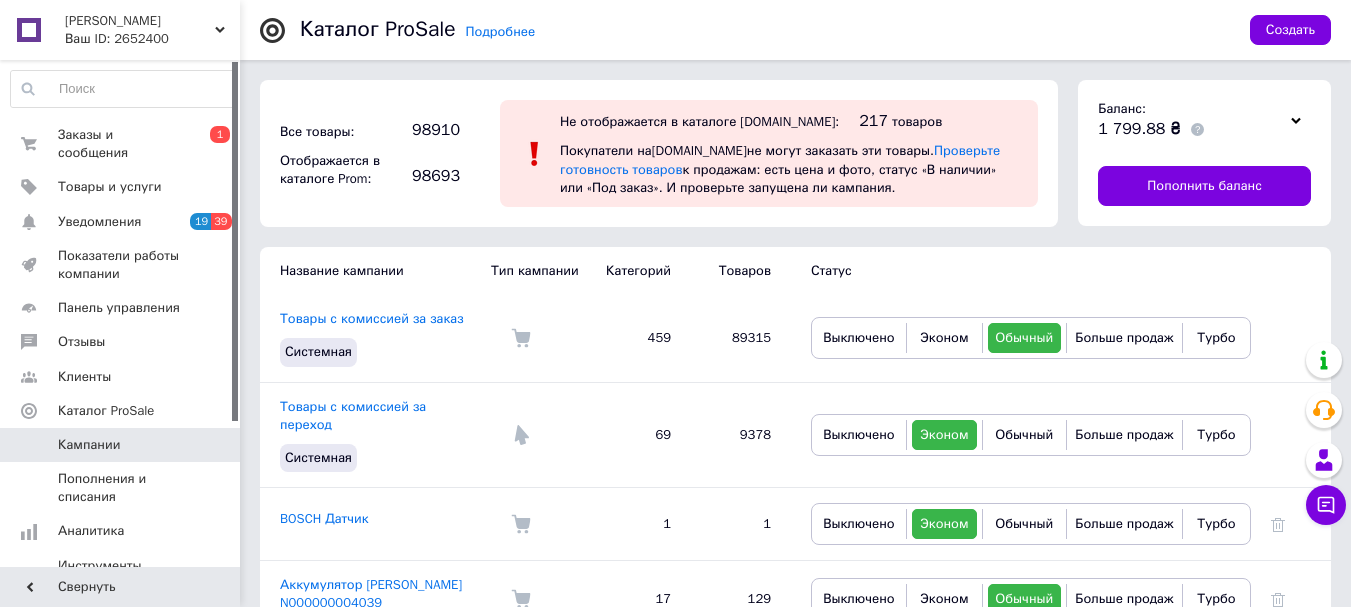 drag, startPoint x: 232, startPoint y: 227, endPoint x: 210, endPoint y: 71, distance: 157.54364 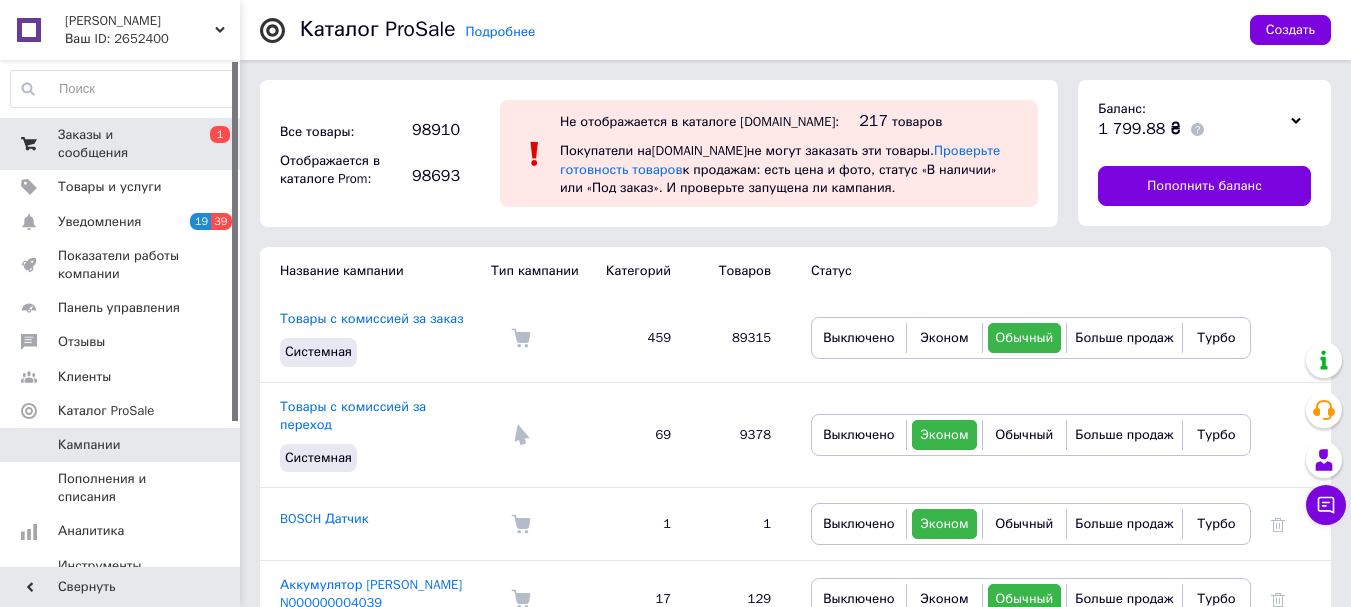 click on "Заказы и сообщения" at bounding box center (121, 144) 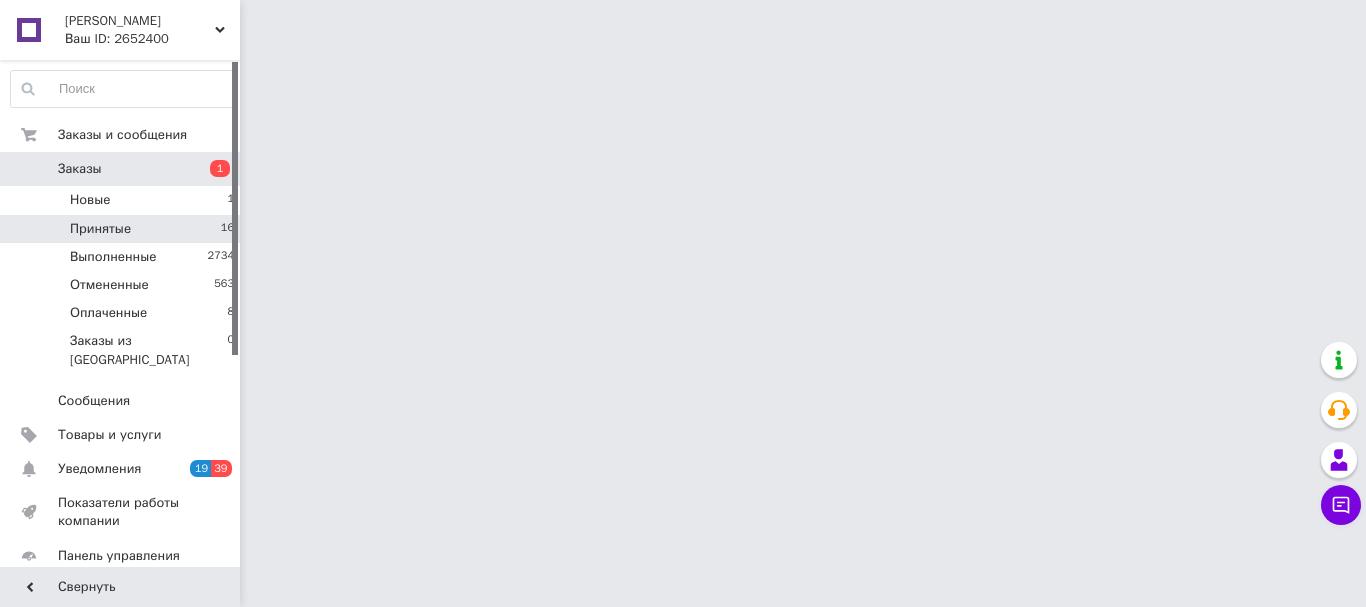 click on "Принятые 16" at bounding box center [123, 229] 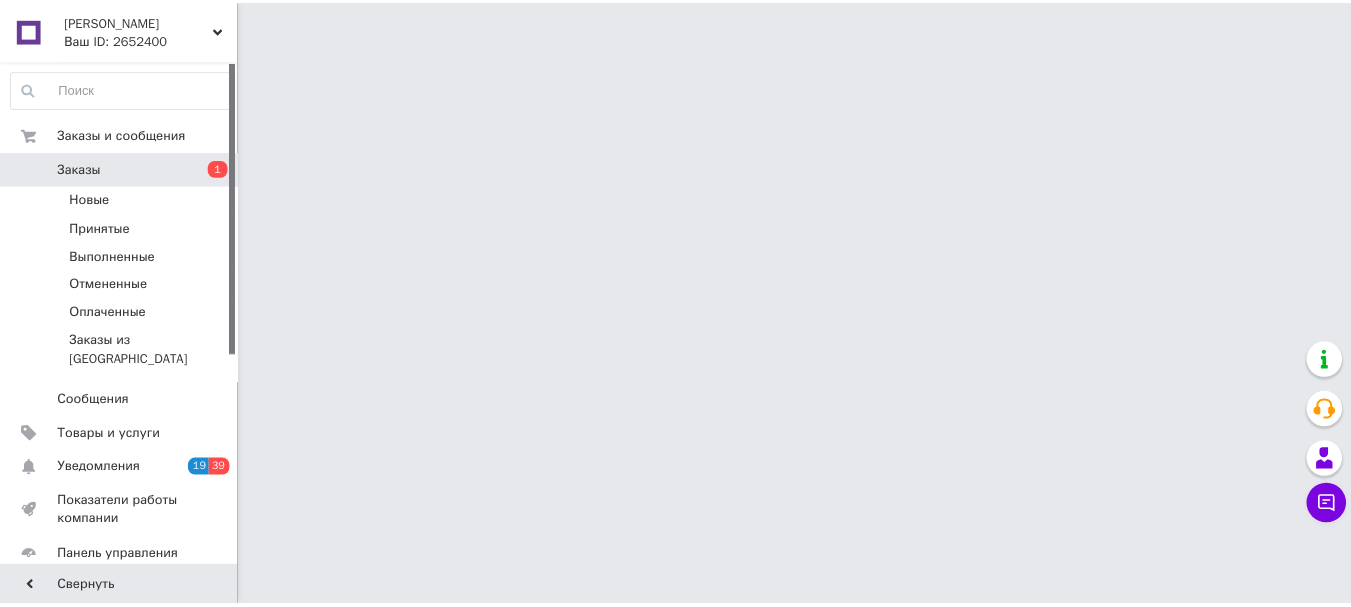 scroll, scrollTop: 0, scrollLeft: 0, axis: both 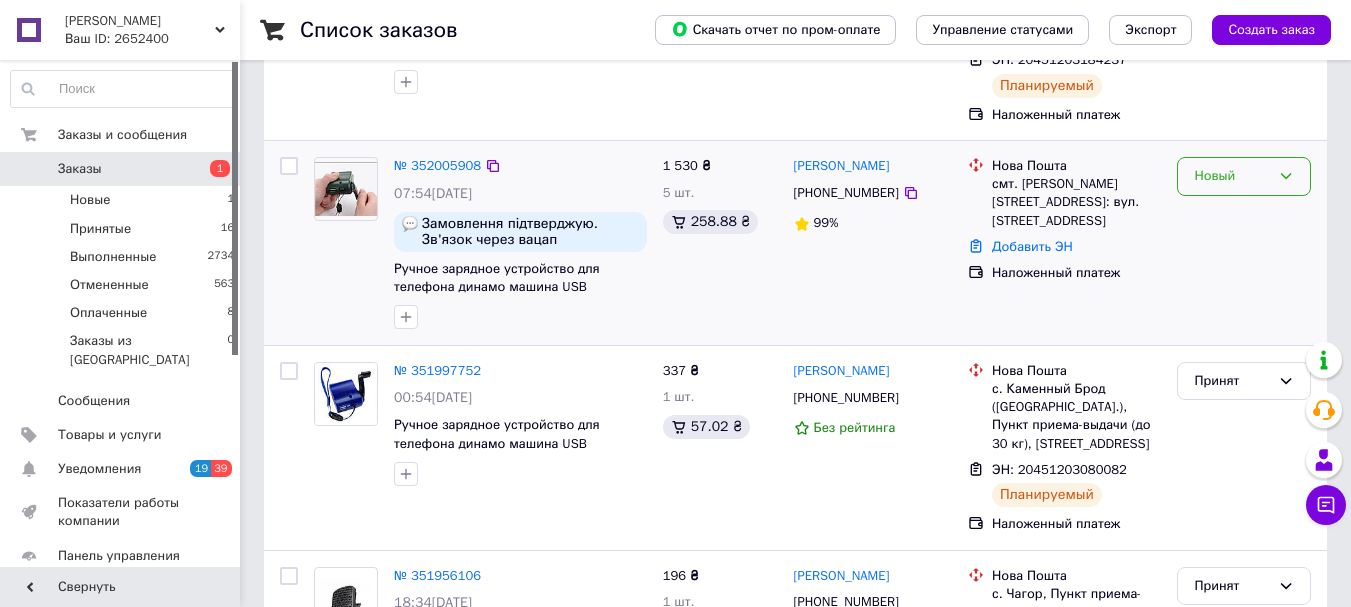 click on "Новый" at bounding box center [1232, 176] 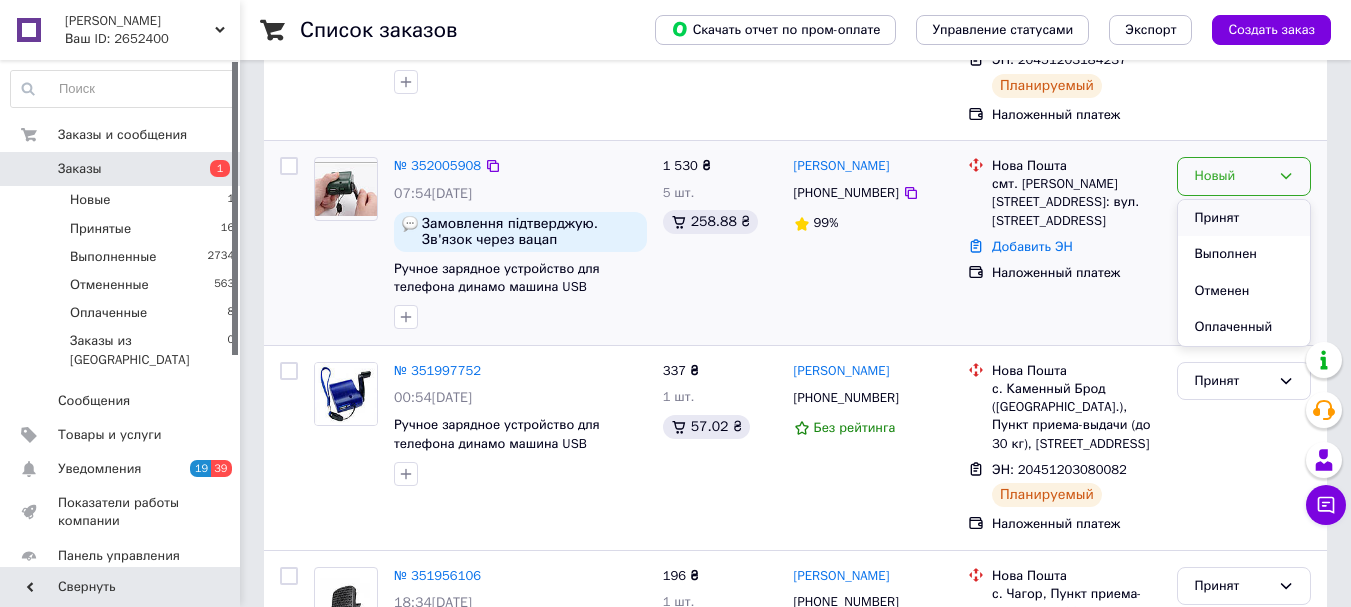 click on "Принят" at bounding box center [1244, 218] 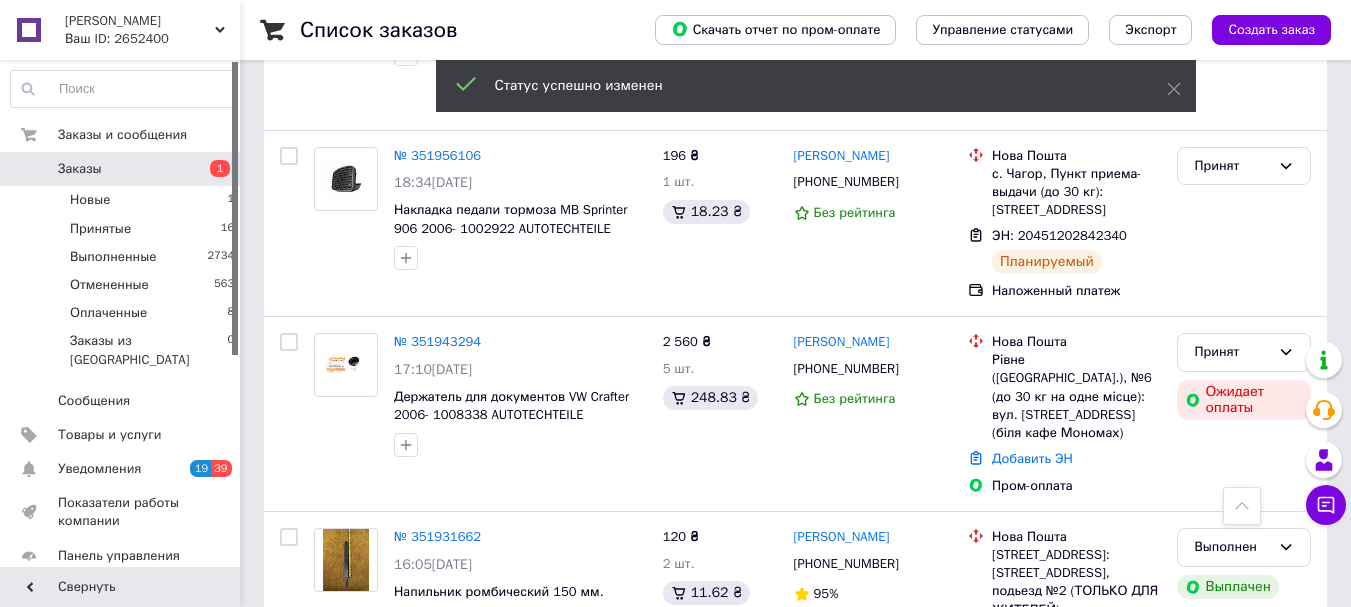 scroll, scrollTop: 695, scrollLeft: 0, axis: vertical 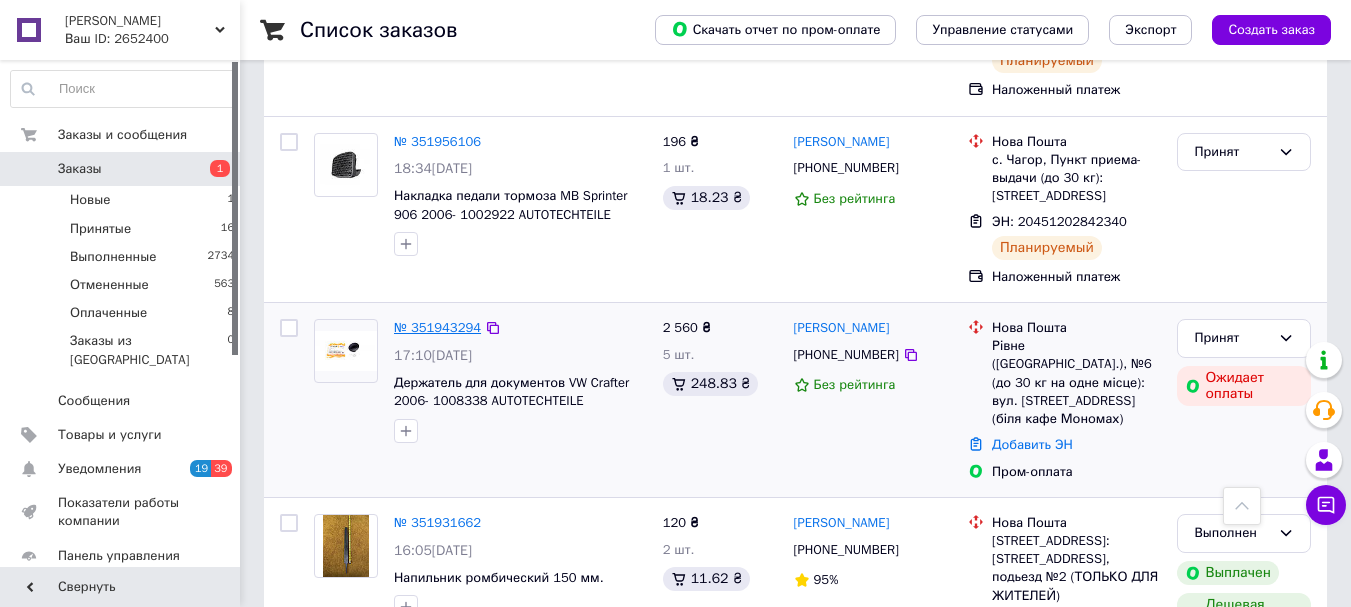 click on "№ 351943294" at bounding box center [437, 327] 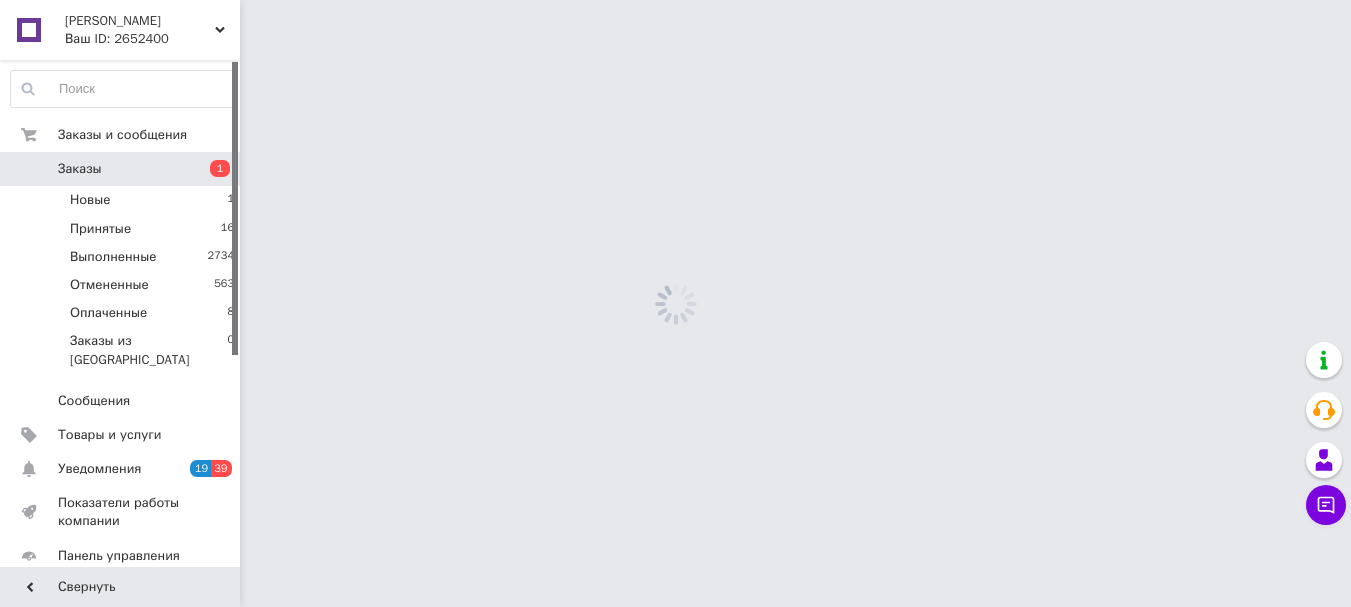 scroll, scrollTop: 0, scrollLeft: 0, axis: both 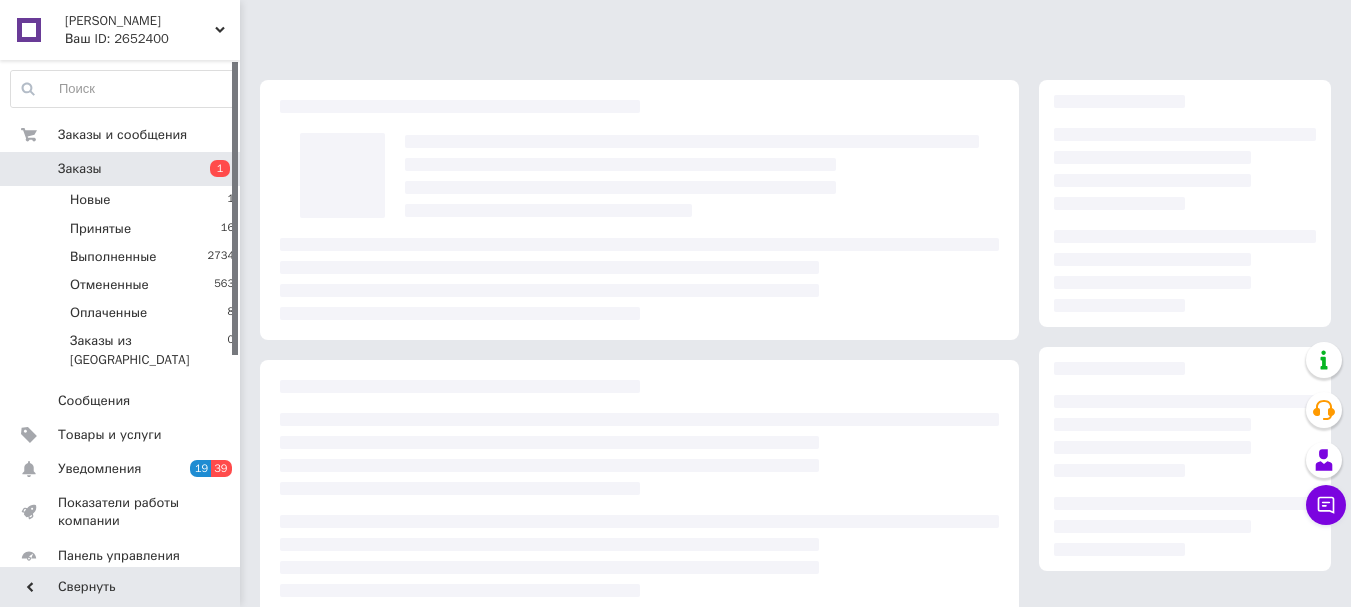 click on "Заказы" at bounding box center [121, 169] 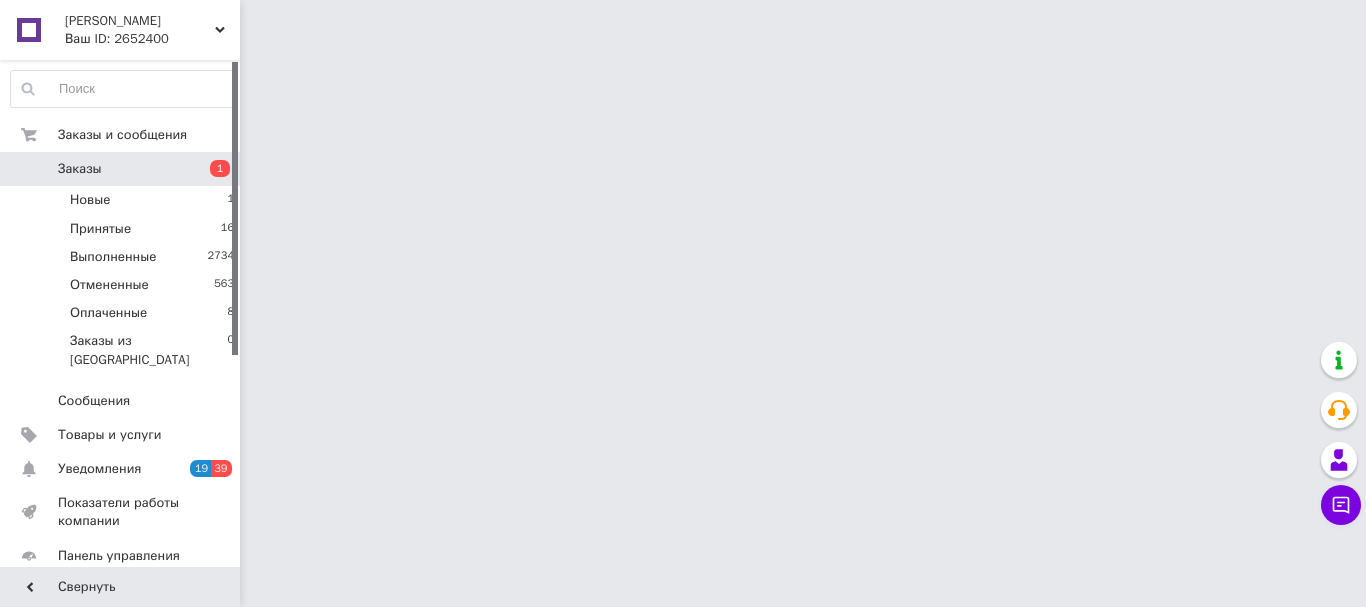 click on "Заказы" at bounding box center [121, 169] 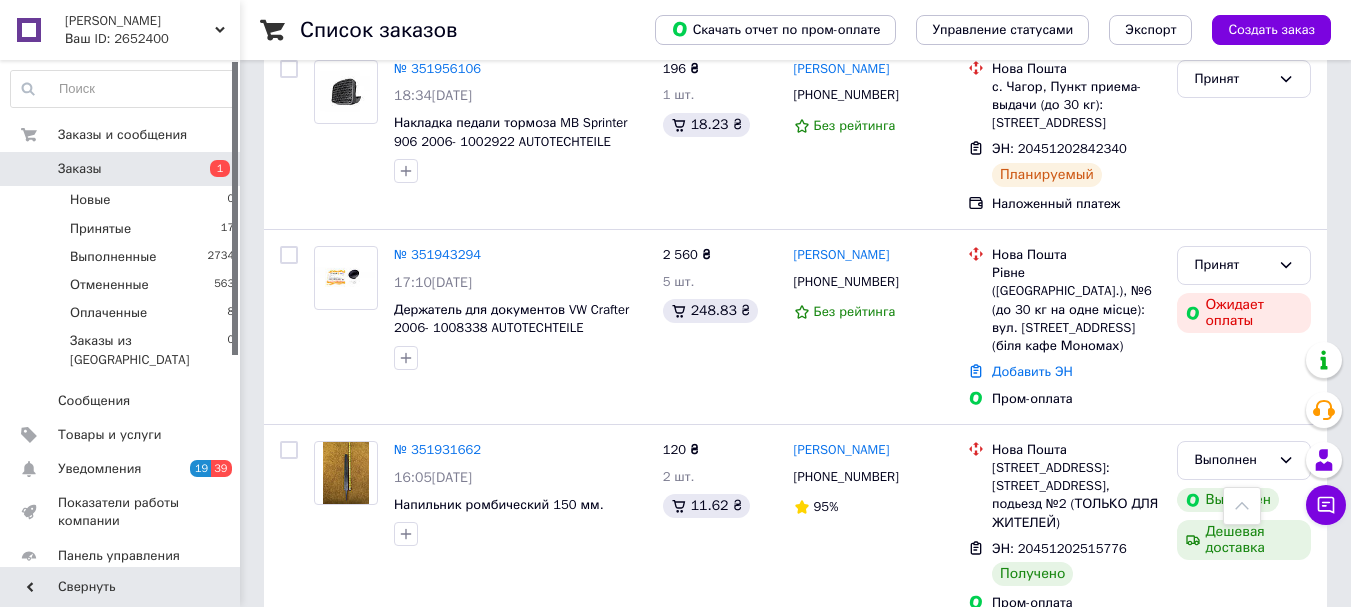 scroll, scrollTop: 782, scrollLeft: 0, axis: vertical 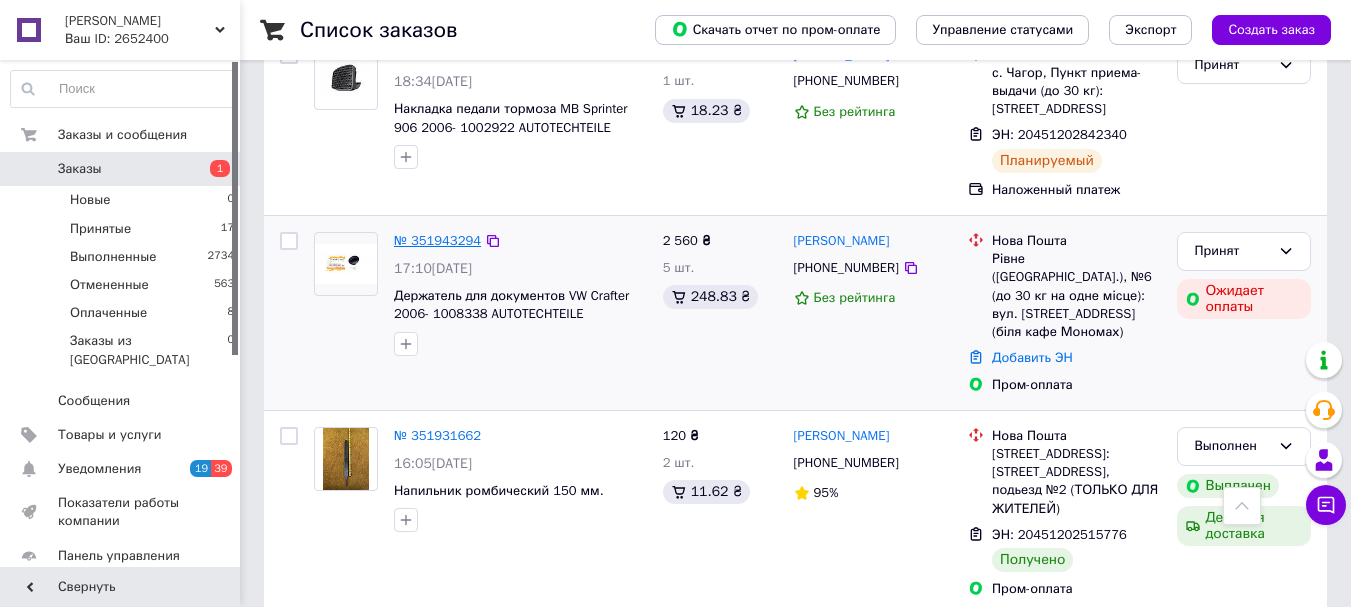 click on "№ 351943294" at bounding box center (437, 240) 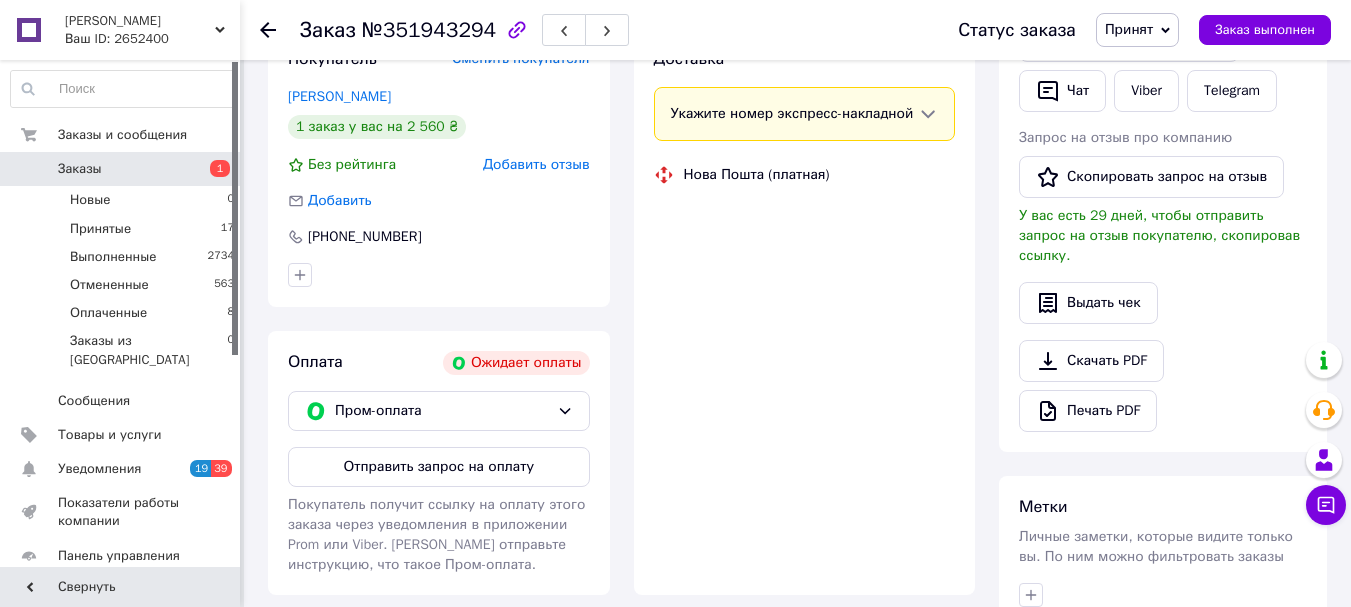 scroll, scrollTop: 744, scrollLeft: 0, axis: vertical 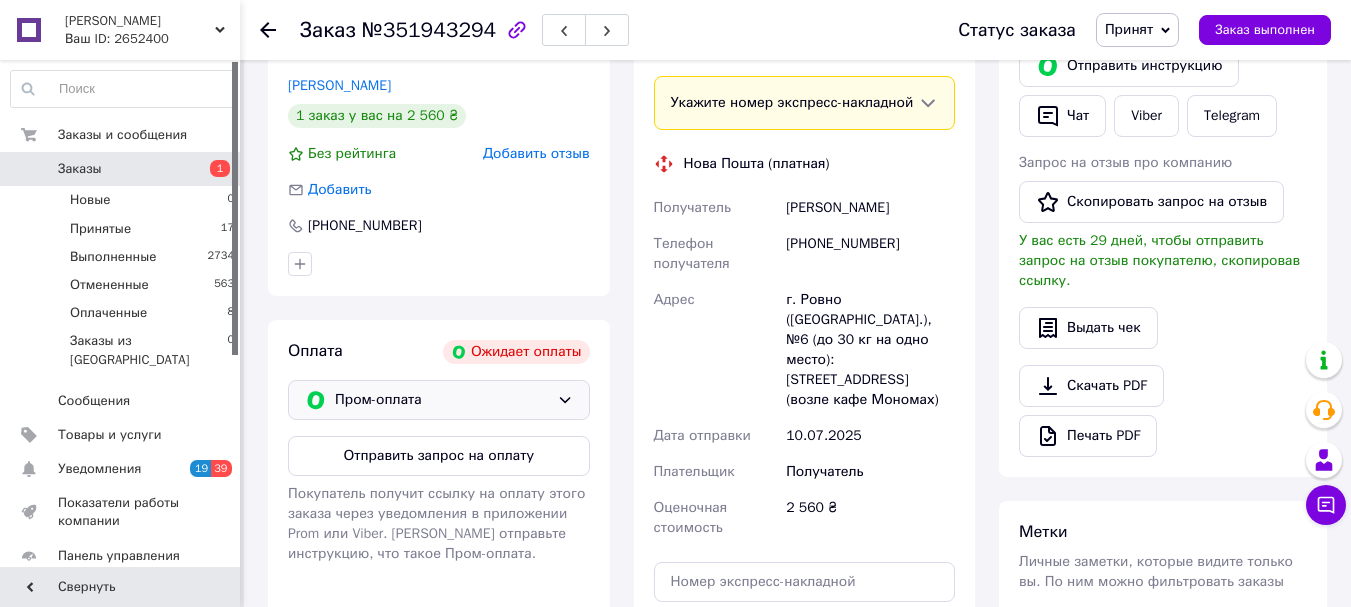 click on "Пром-оплата" at bounding box center (442, 400) 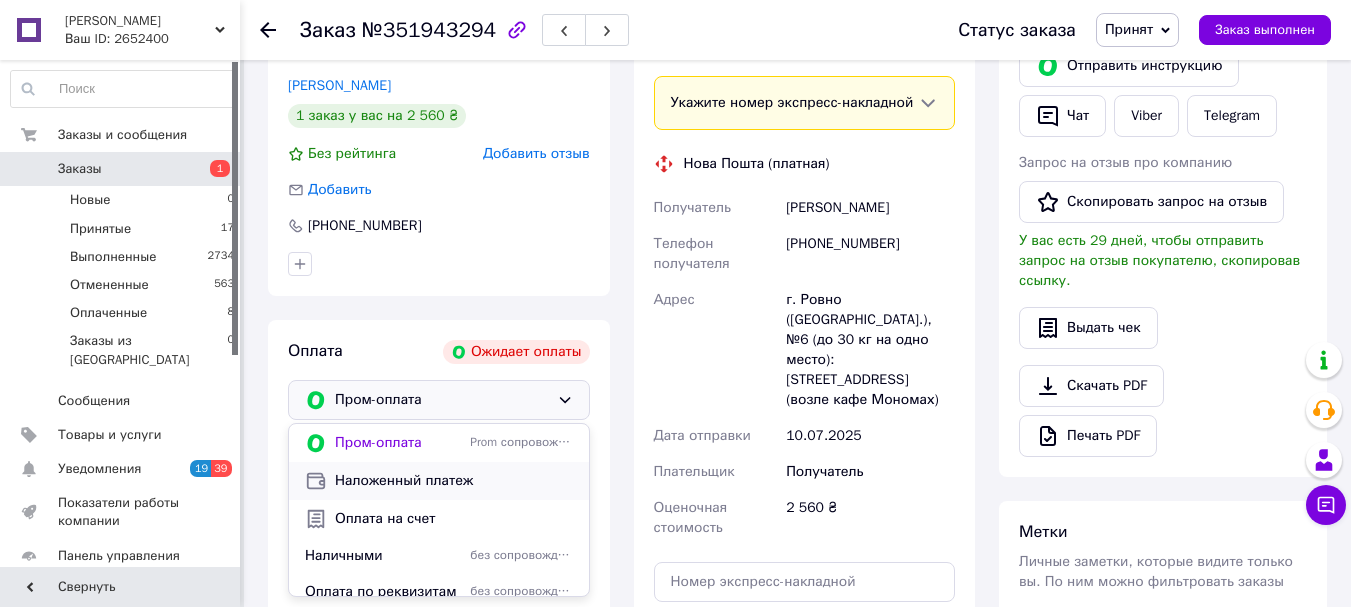 click on "Наложенный платеж" at bounding box center (454, 481) 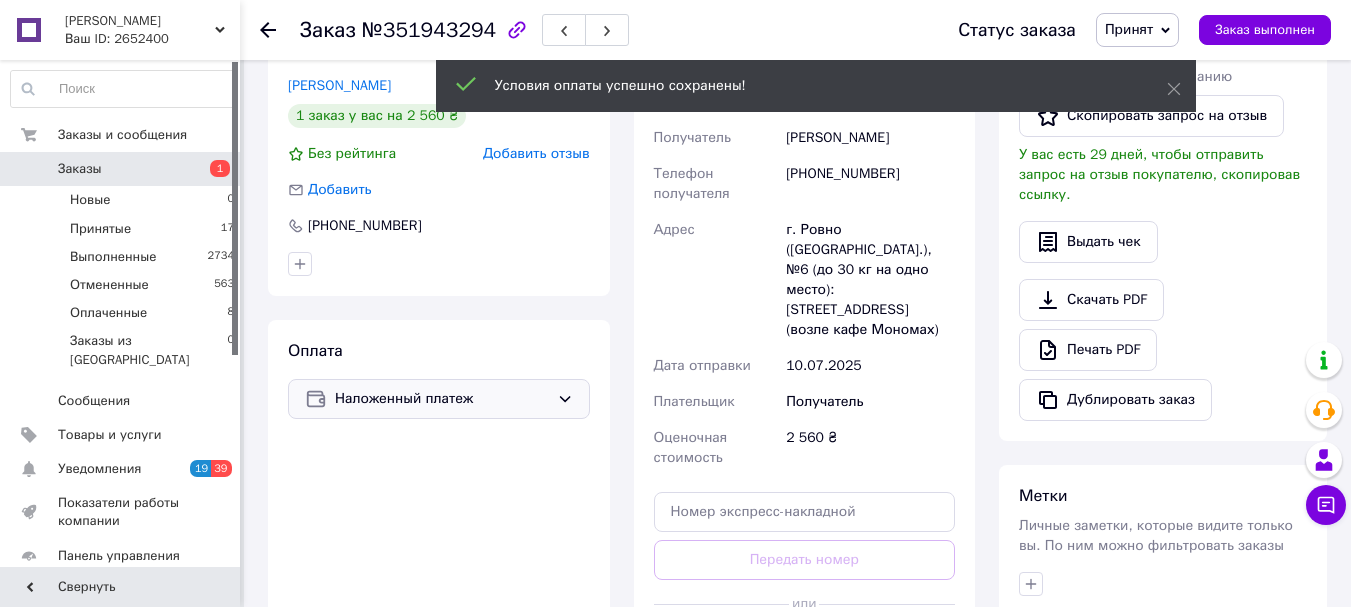 click on "Сгенерировать ЭН" at bounding box center [805, 649] 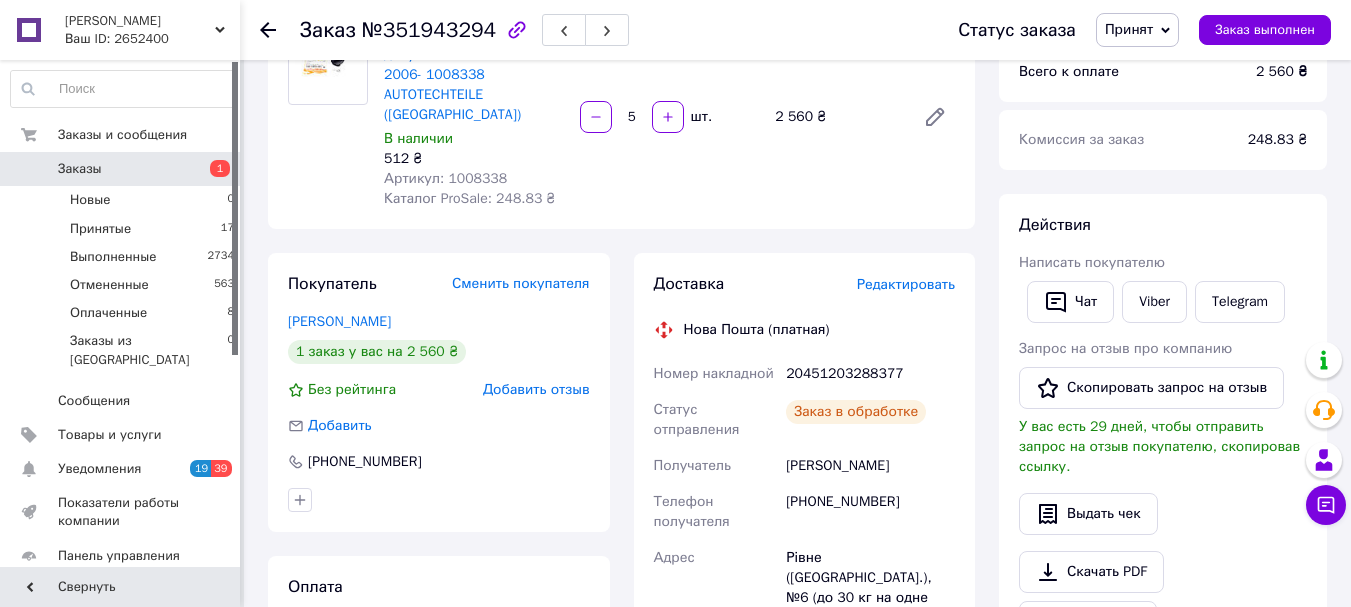 scroll, scrollTop: 0, scrollLeft: 0, axis: both 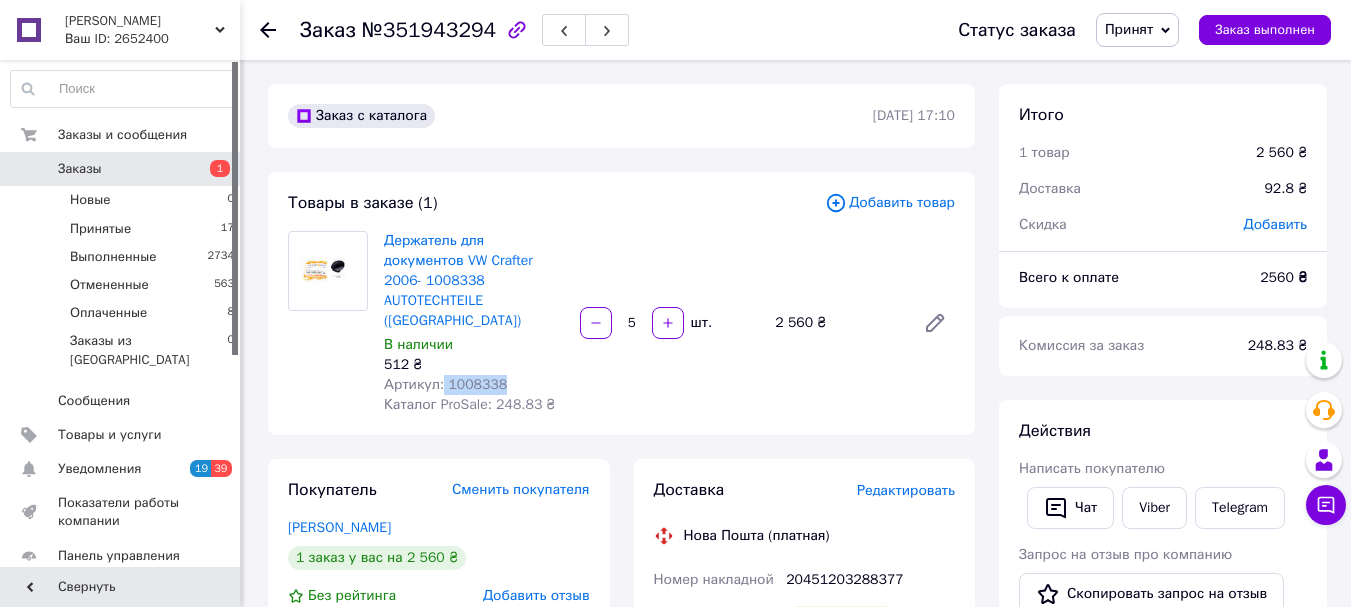 drag, startPoint x: 497, startPoint y: 344, endPoint x: 441, endPoint y: 348, distance: 56.142673 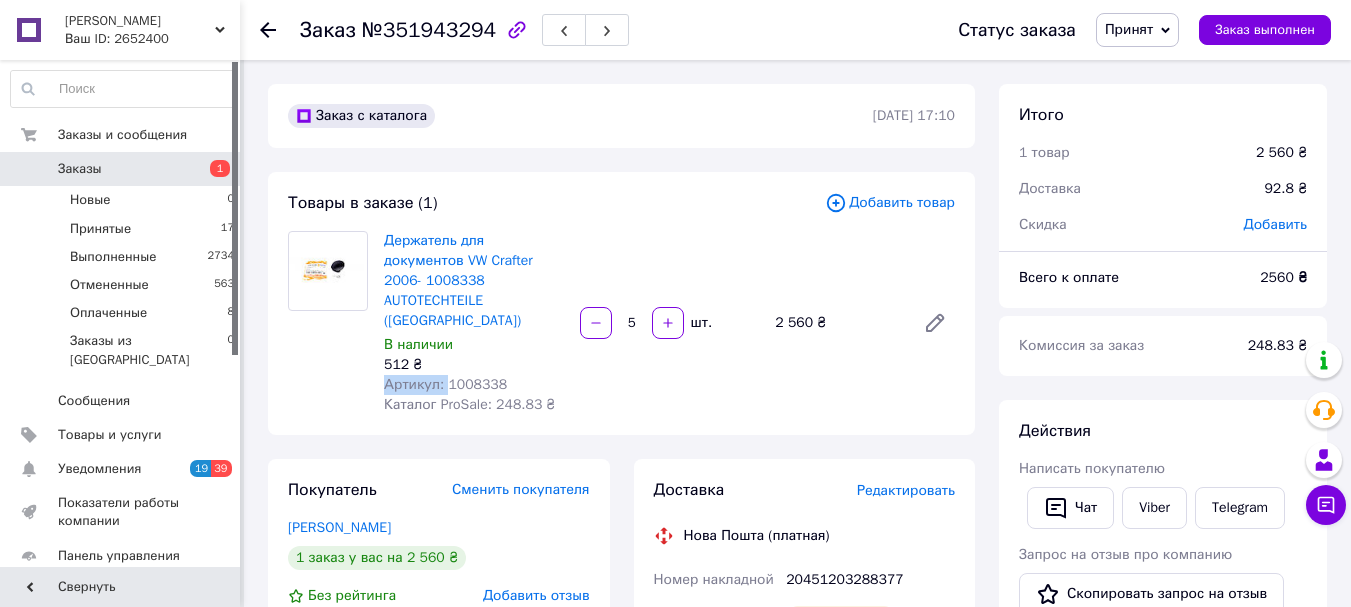 drag, startPoint x: 445, startPoint y: 343, endPoint x: 528, endPoint y: 331, distance: 83.86298 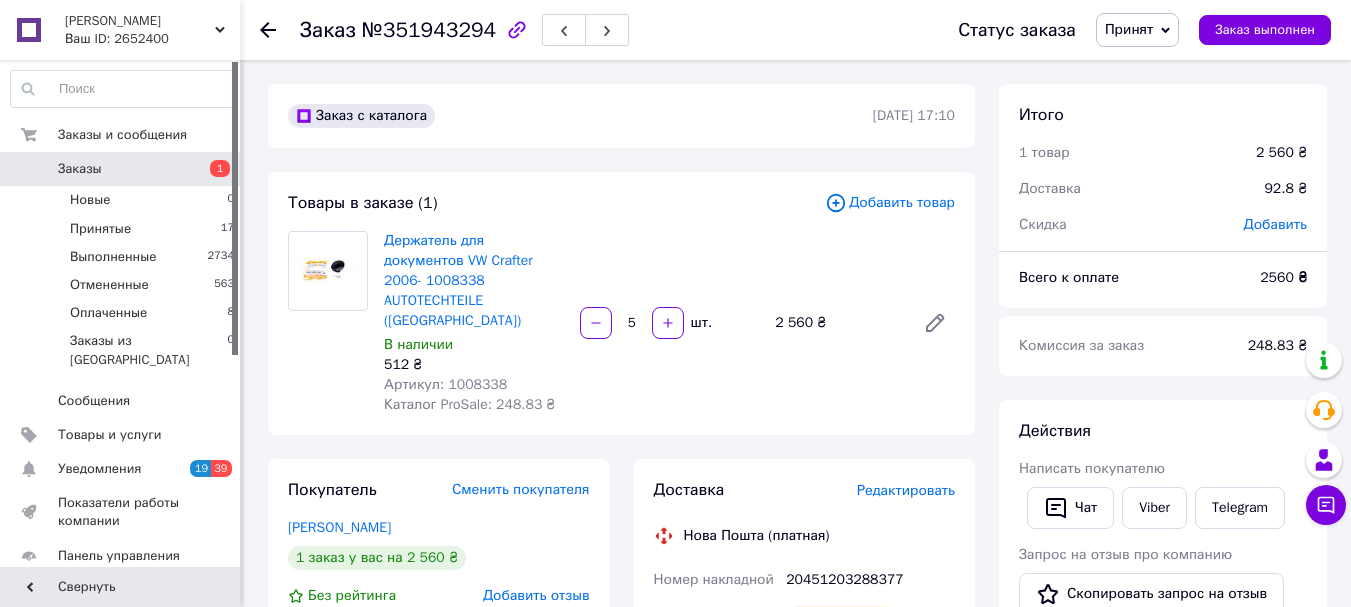 click on "Каталог ProSale: 248.83 ₴" at bounding box center [470, 404] 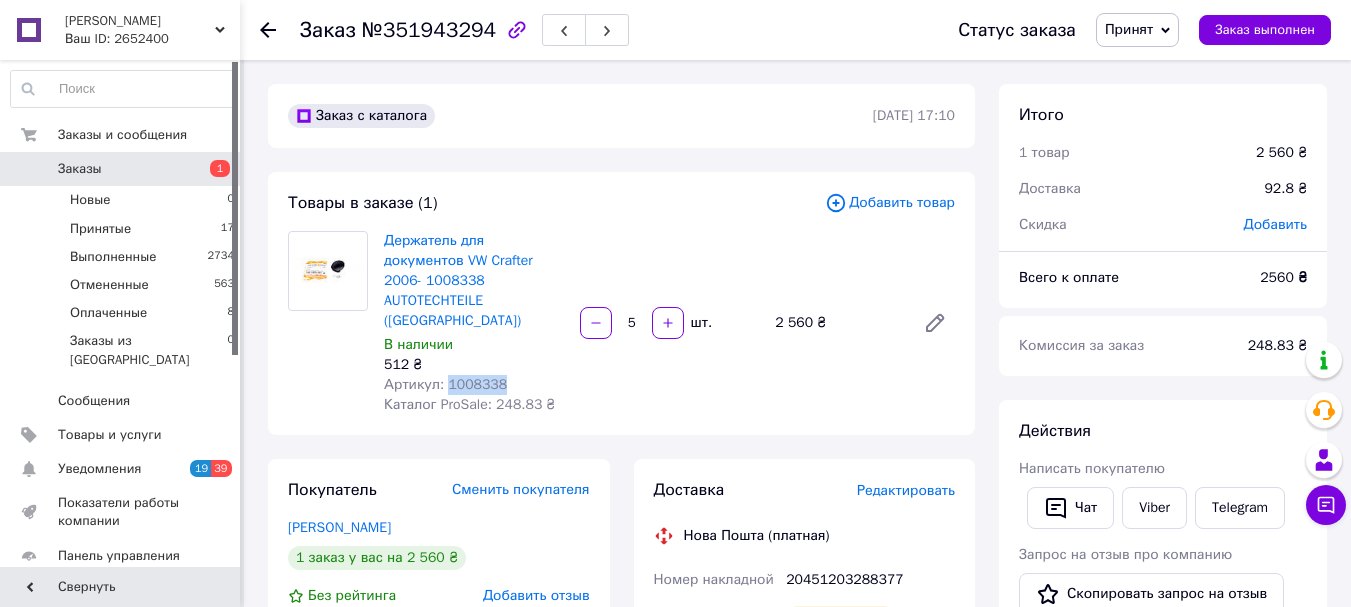 drag, startPoint x: 500, startPoint y: 340, endPoint x: 444, endPoint y: 348, distance: 56.568542 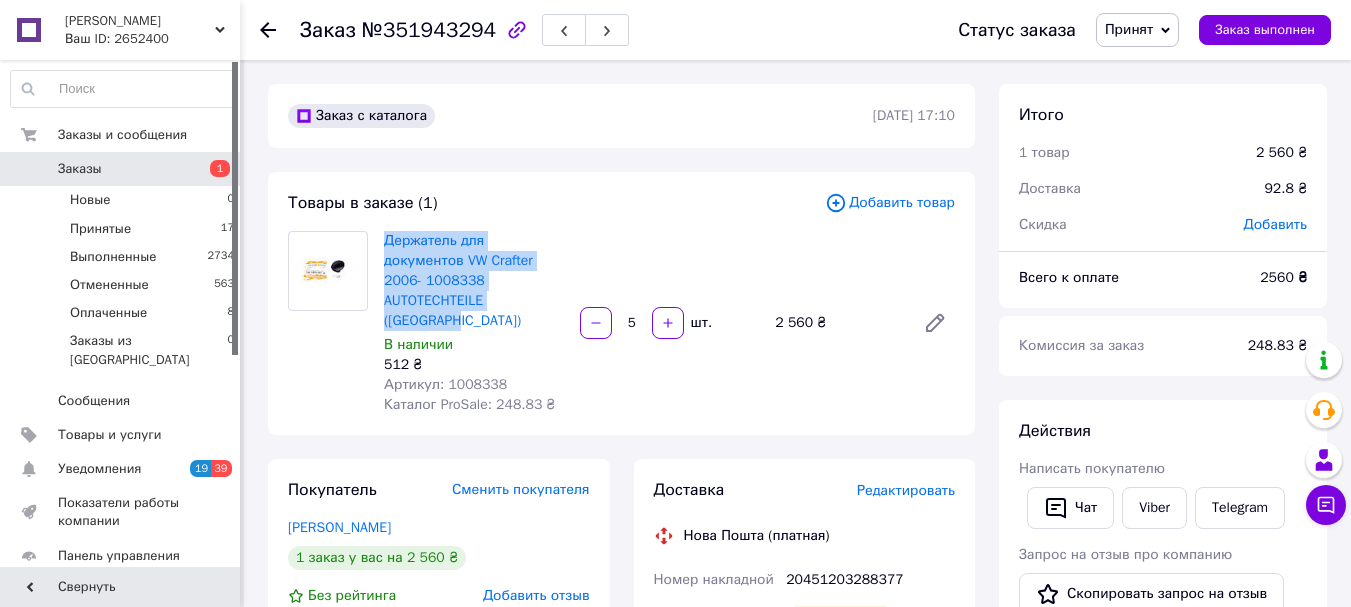 drag, startPoint x: 388, startPoint y: 236, endPoint x: 566, endPoint y: 277, distance: 182.66089 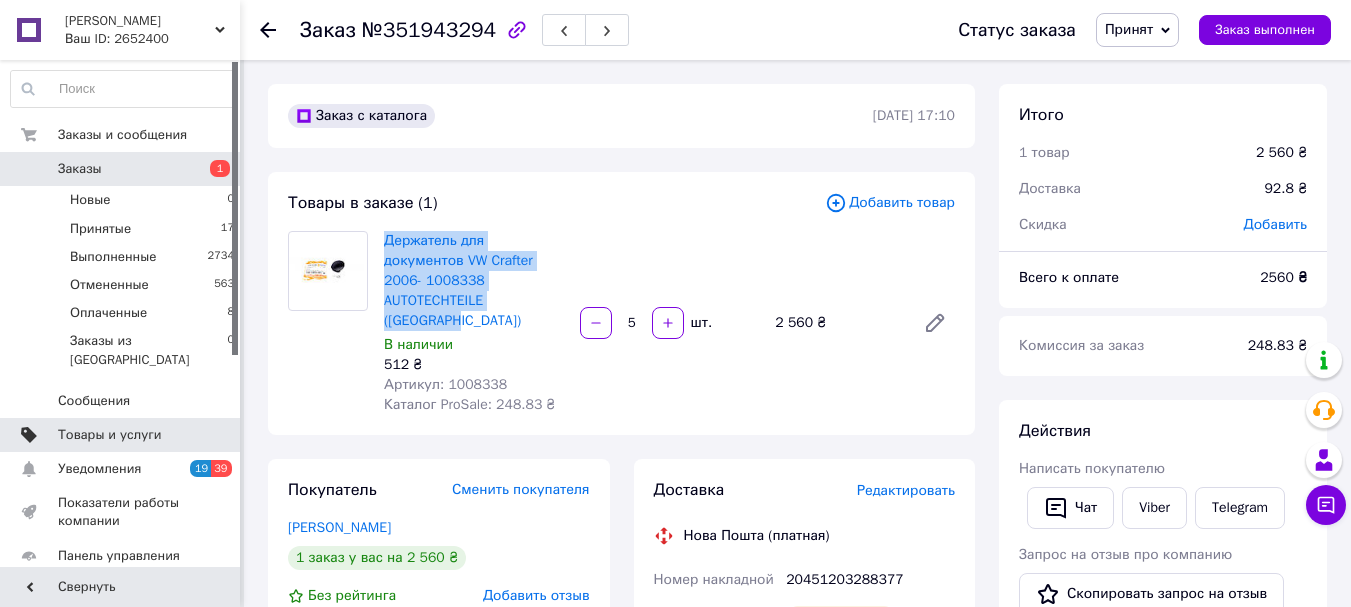 click on "Товары и услуги" at bounding box center [110, 435] 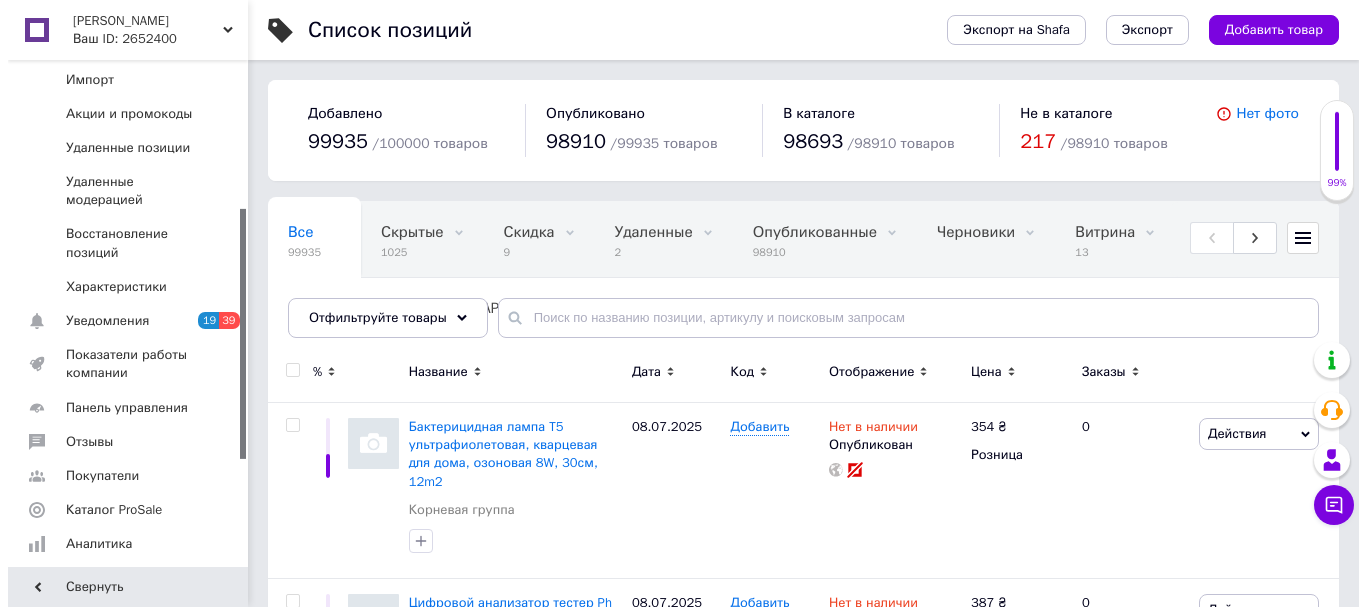 scroll, scrollTop: 303, scrollLeft: 0, axis: vertical 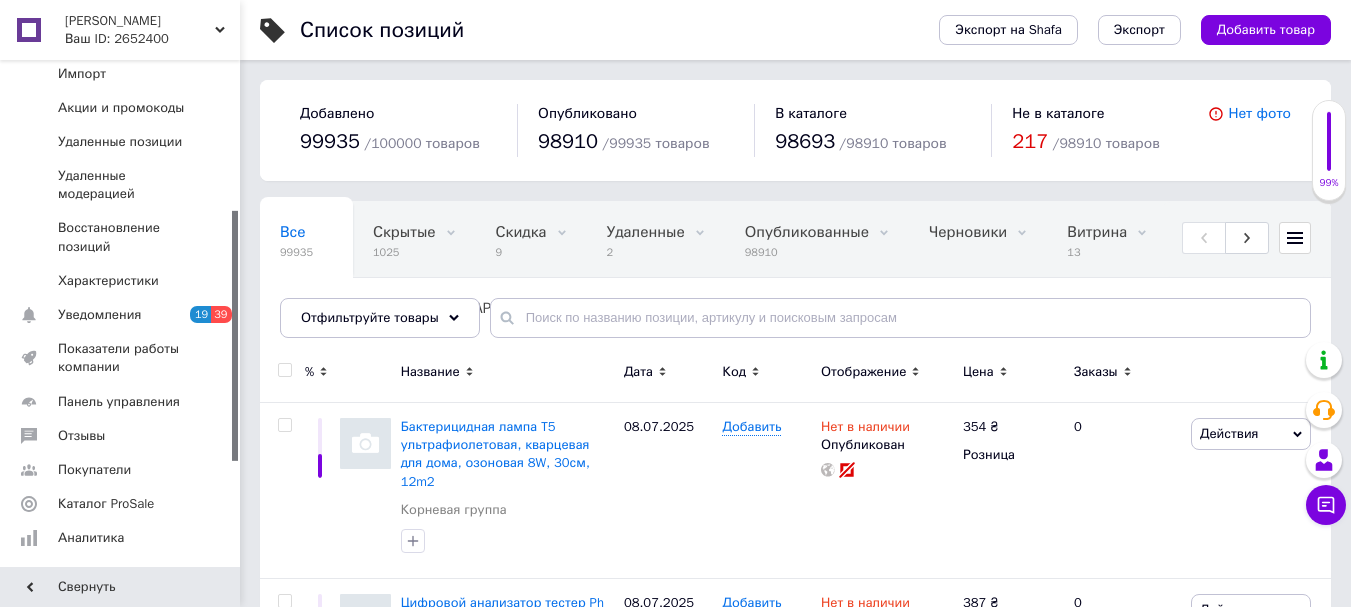 drag, startPoint x: 234, startPoint y: 233, endPoint x: 242, endPoint y: 382, distance: 149.21461 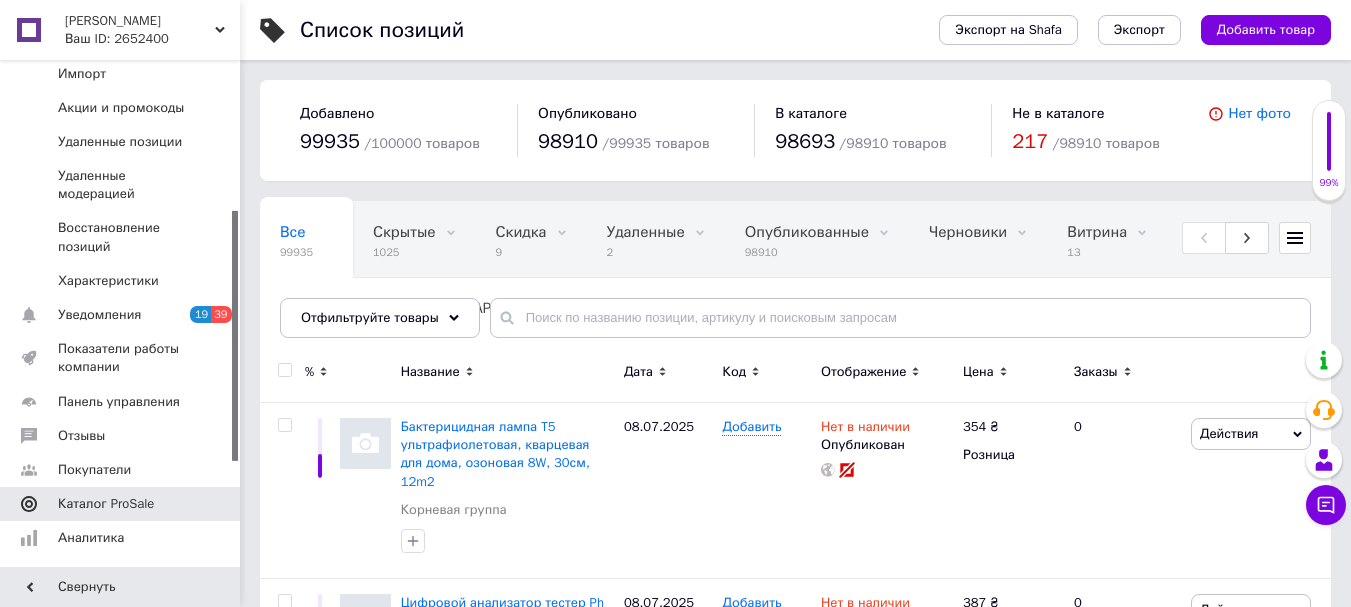 click on "Каталог ProSale" at bounding box center (121, 504) 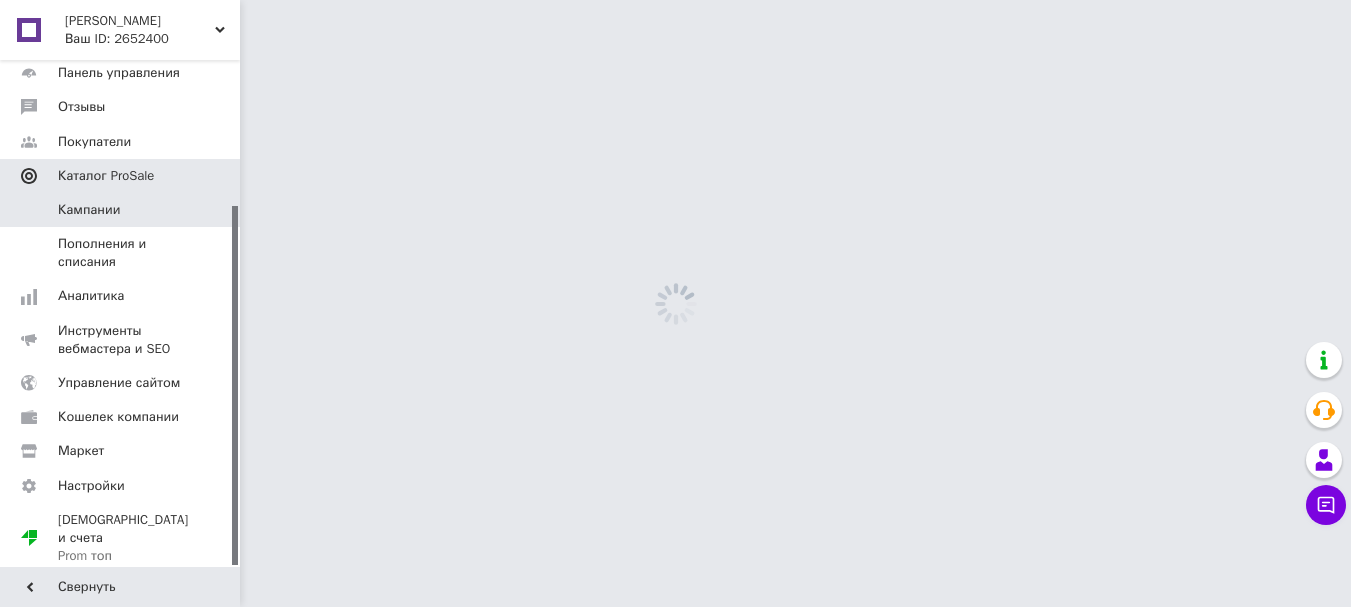 scroll, scrollTop: 205, scrollLeft: 0, axis: vertical 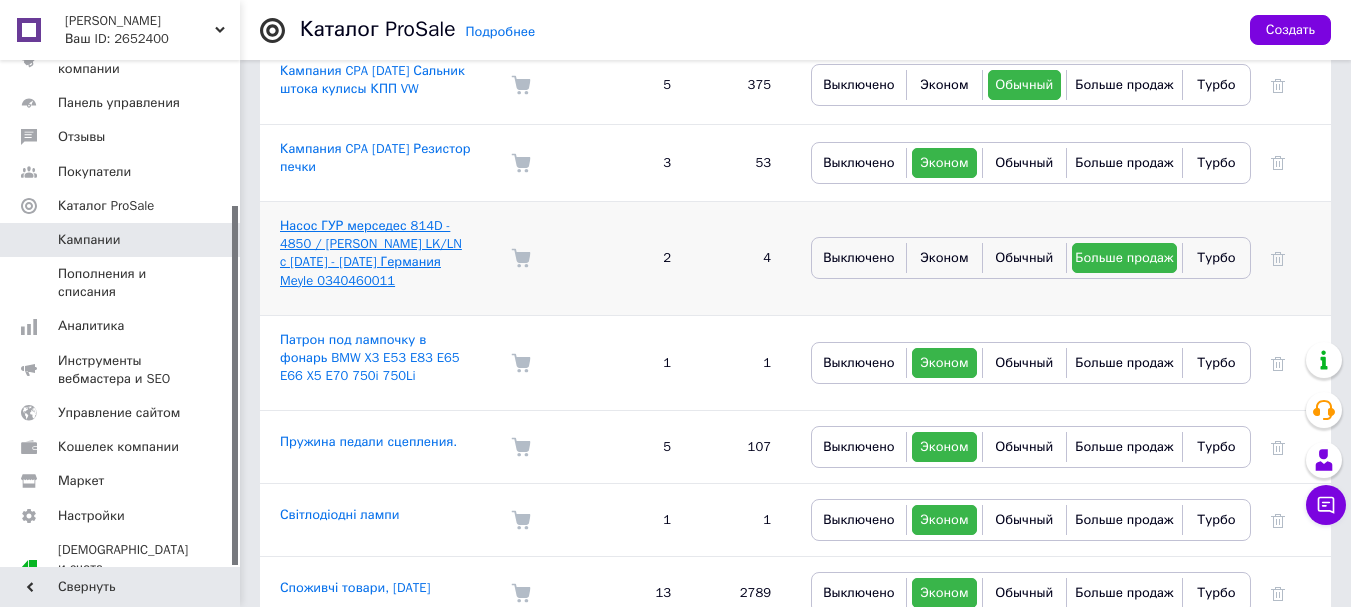 click on "Насос ГУР мерседес 814D - 4850 / Mercedes LK/LN c 1966 - 1998 Германия Meyle 0340460011" at bounding box center (371, 253) 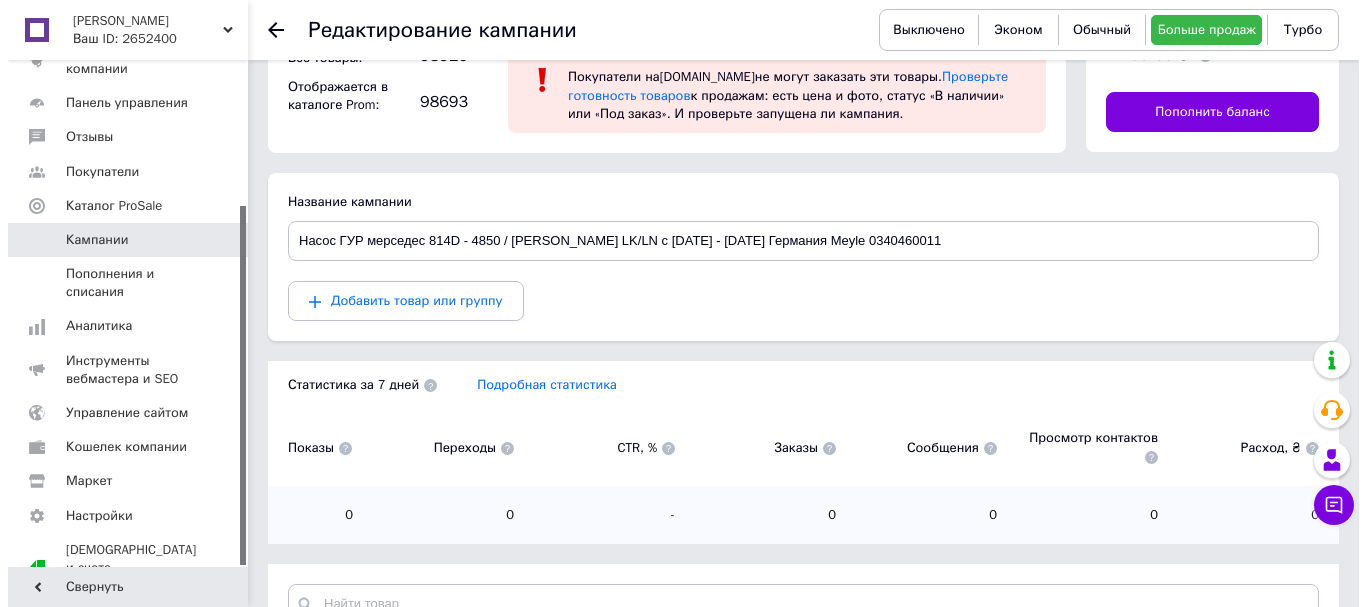 scroll, scrollTop: 118, scrollLeft: 0, axis: vertical 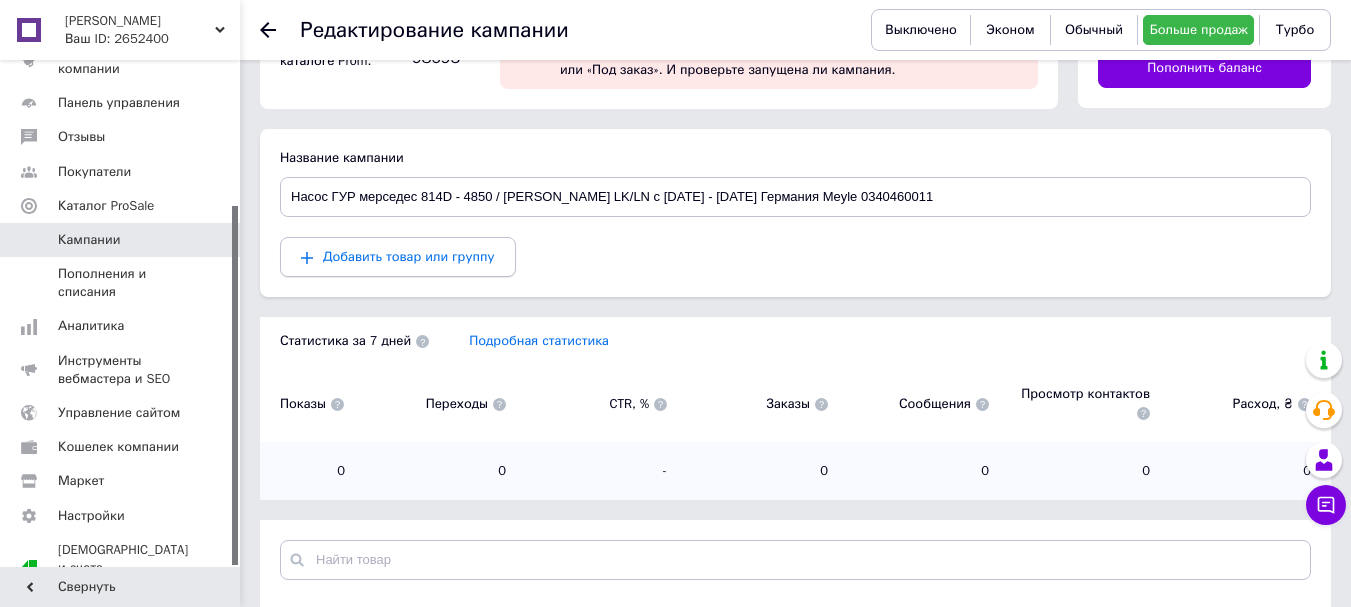 click on "Добавить товар или группу" at bounding box center (398, 257) 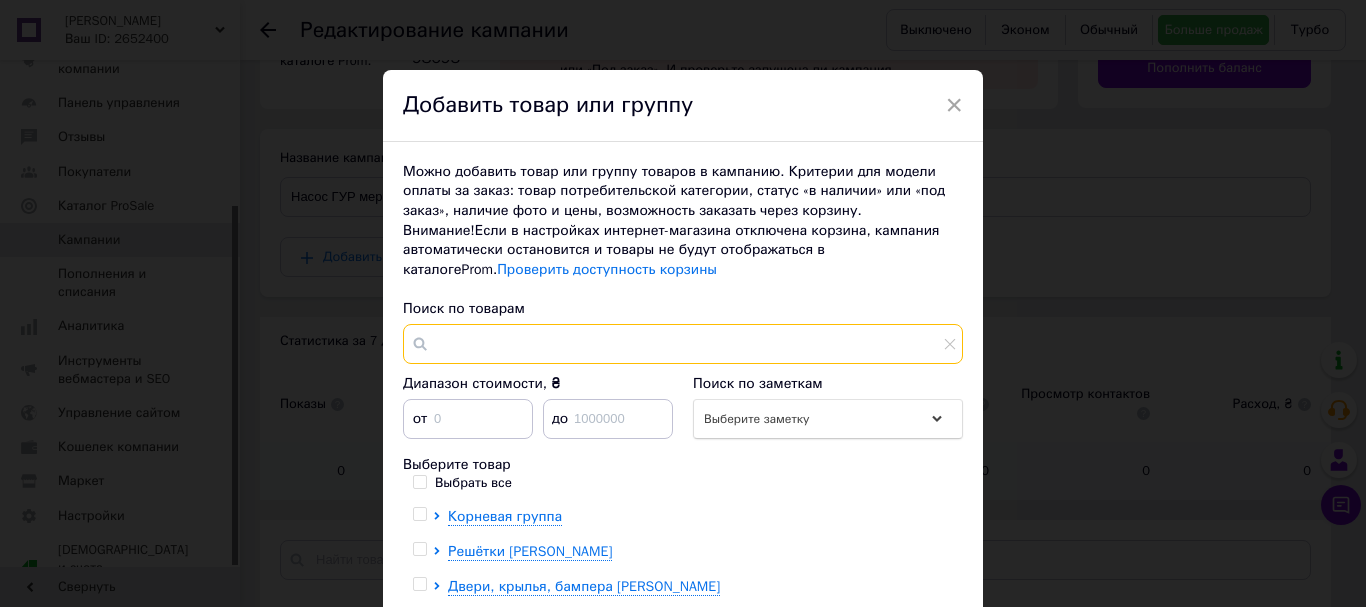click at bounding box center (683, 344) 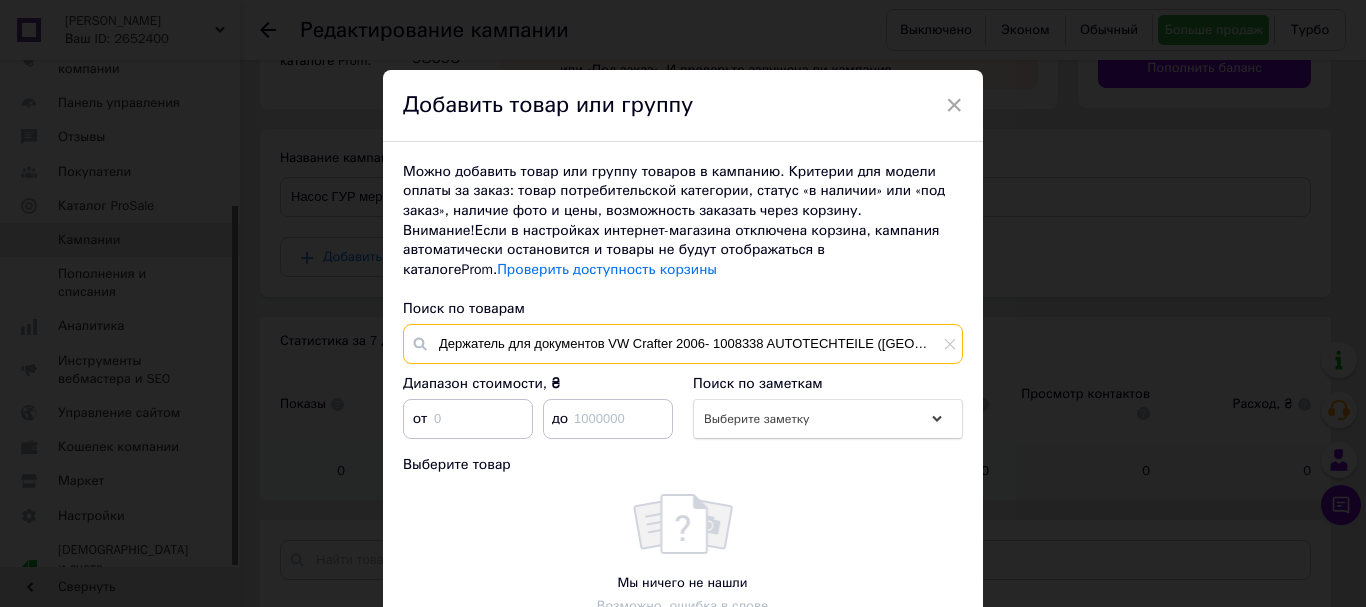 scroll, scrollTop: 0, scrollLeft: 7, axis: horizontal 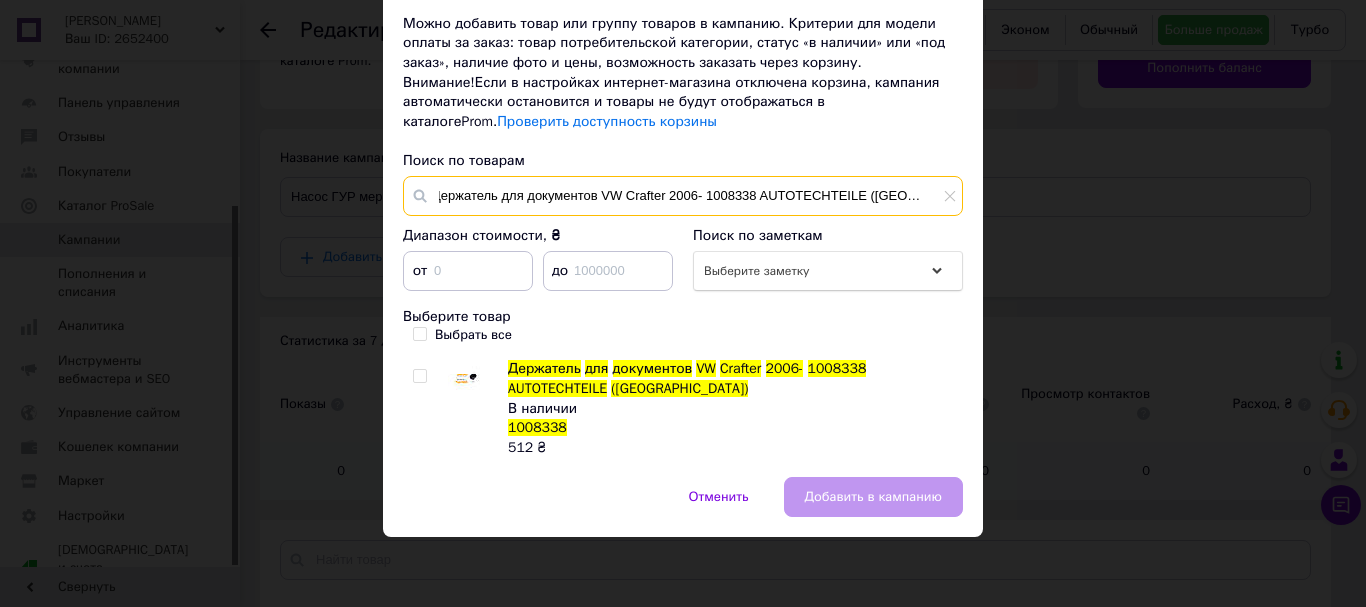type on "Держатель для документов VW Crafter 2006- 1008338 AUTOTECHTEILE ([GEOGRAPHIC_DATA])" 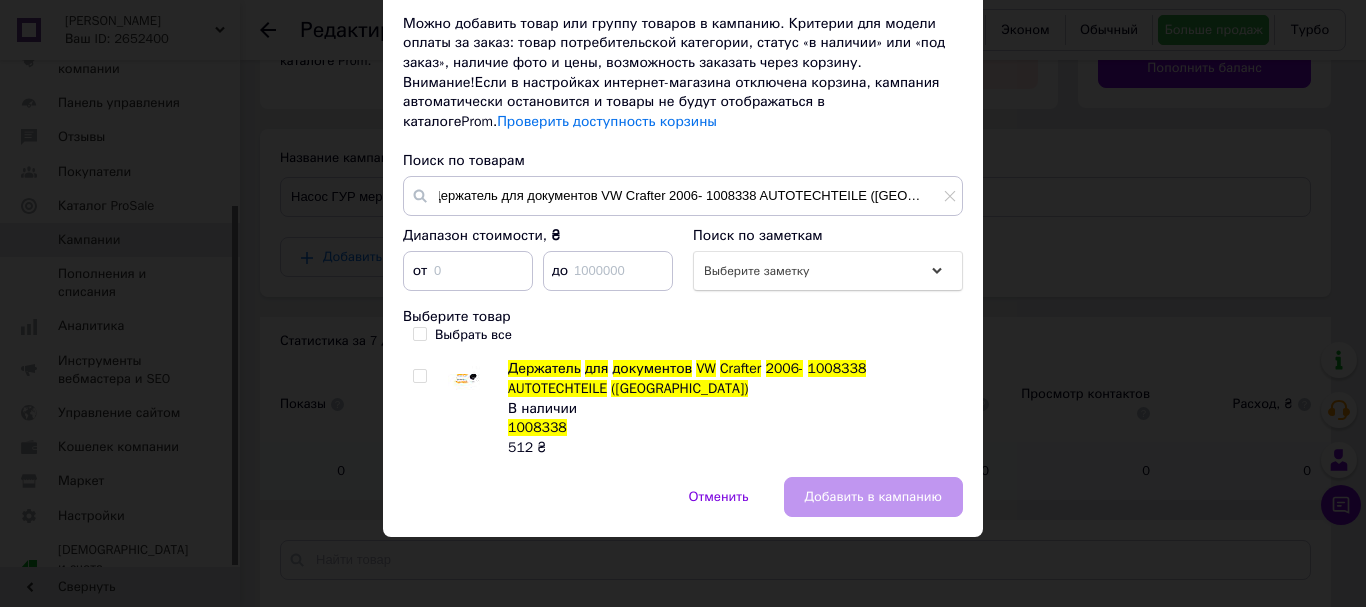 click on "Выбрать все" at bounding box center [419, 333] 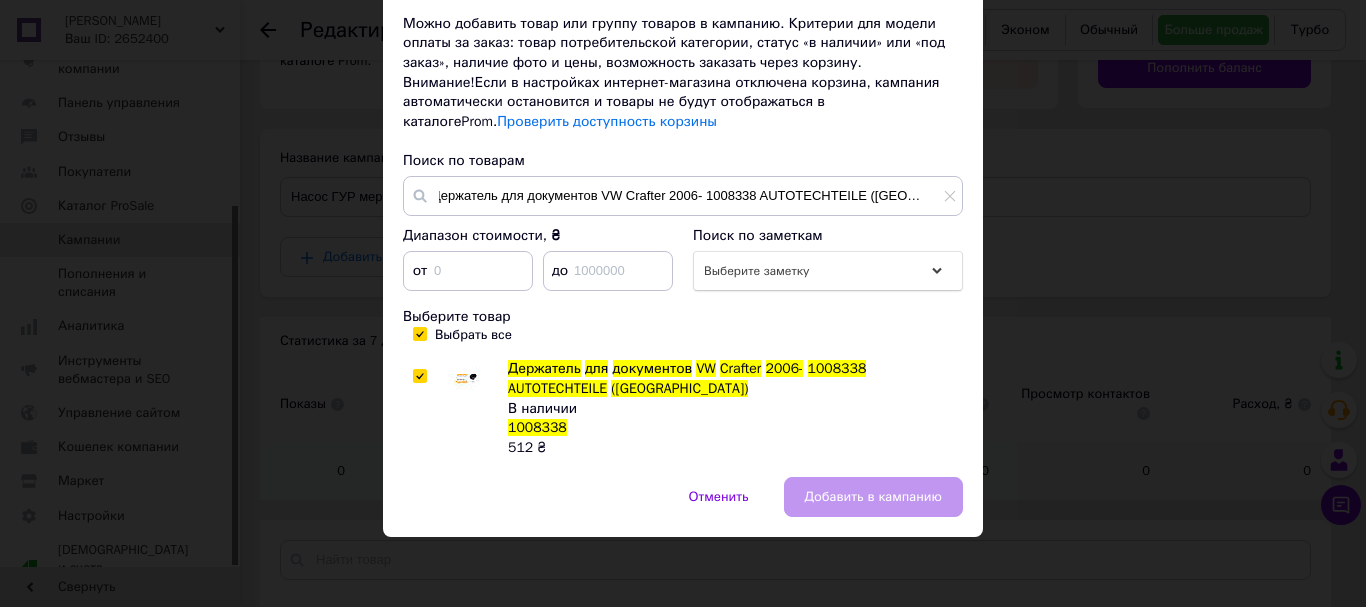 checkbox on "true" 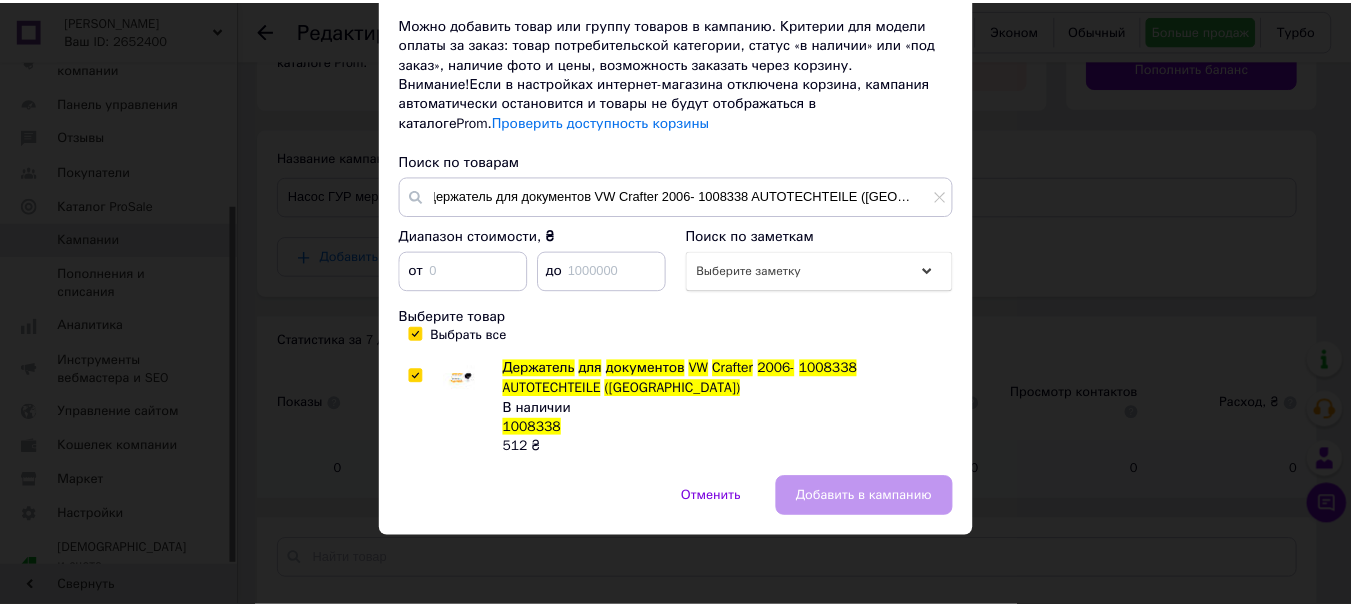 scroll, scrollTop: 0, scrollLeft: 0, axis: both 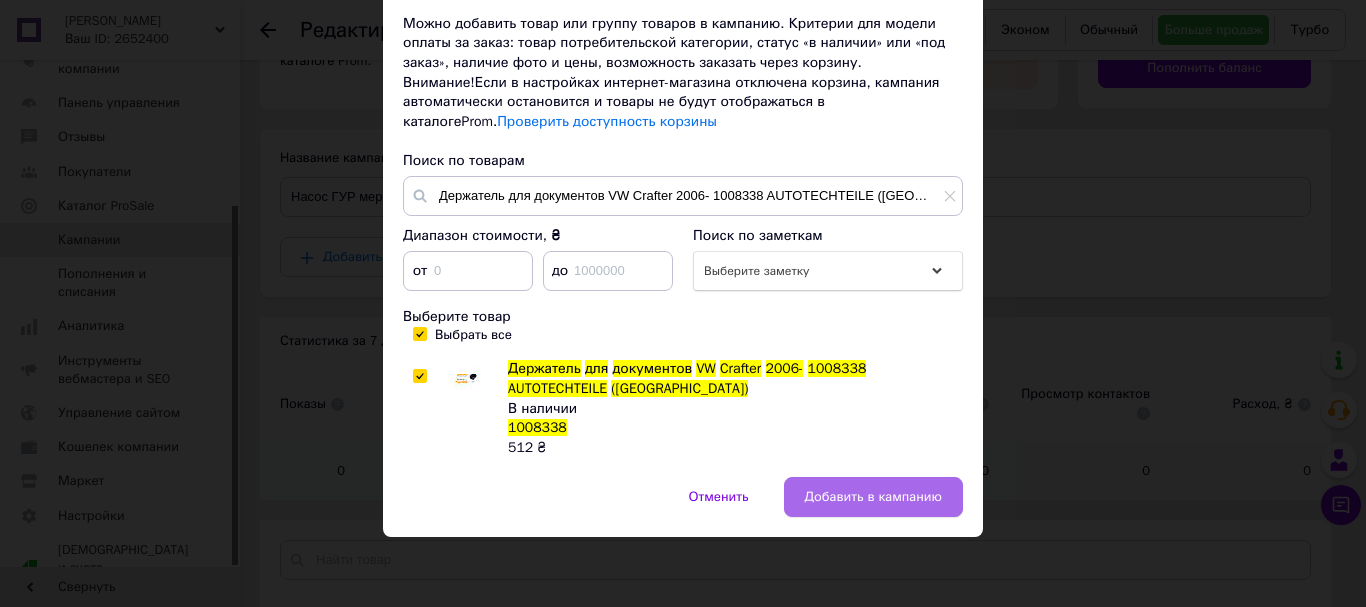 click on "Добавить в кампанию" at bounding box center (873, 497) 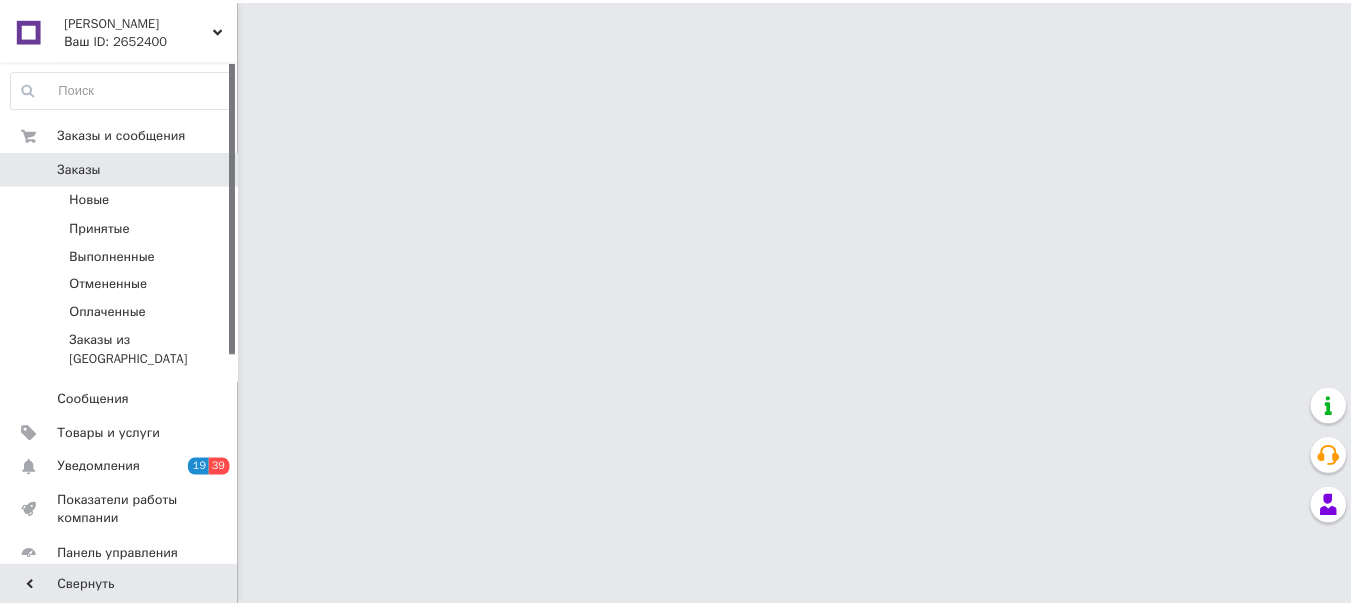 scroll, scrollTop: 0, scrollLeft: 0, axis: both 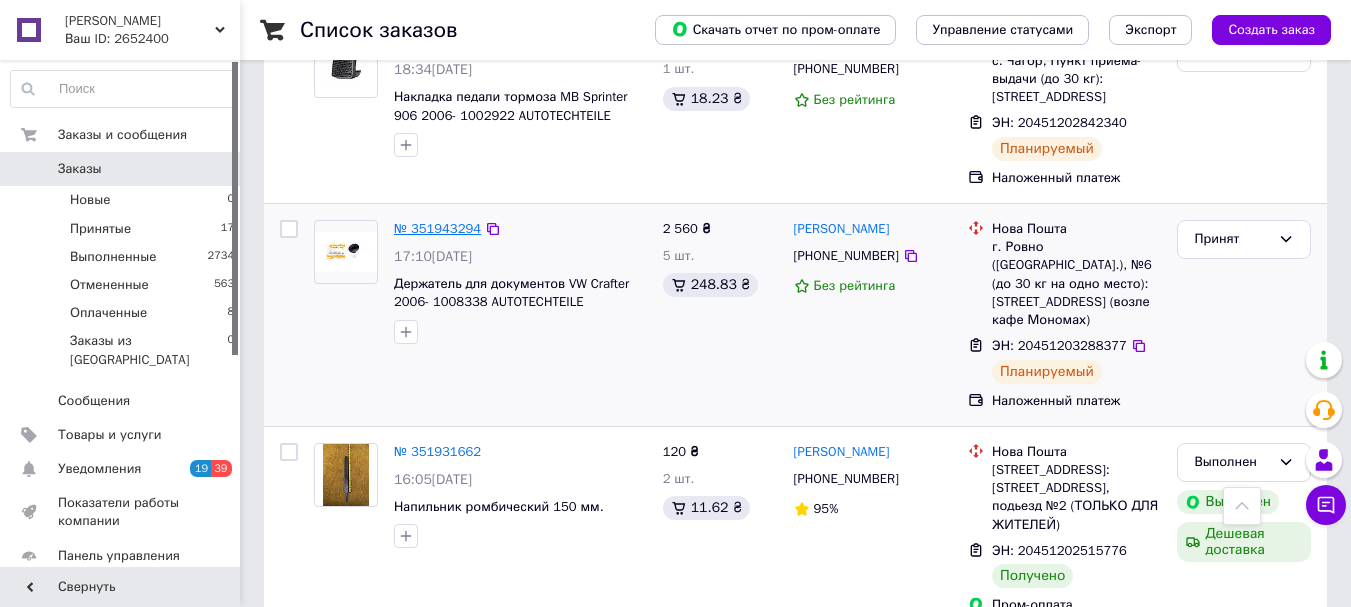 click on "№ 351943294" at bounding box center (437, 228) 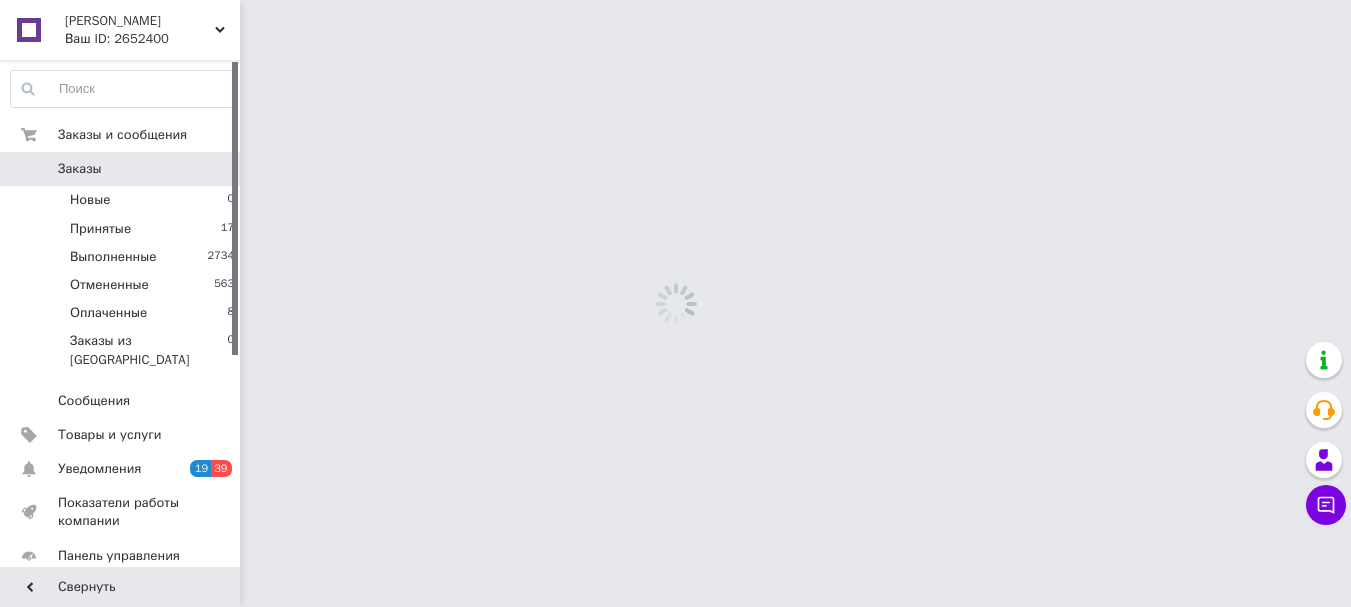 scroll, scrollTop: 0, scrollLeft: 0, axis: both 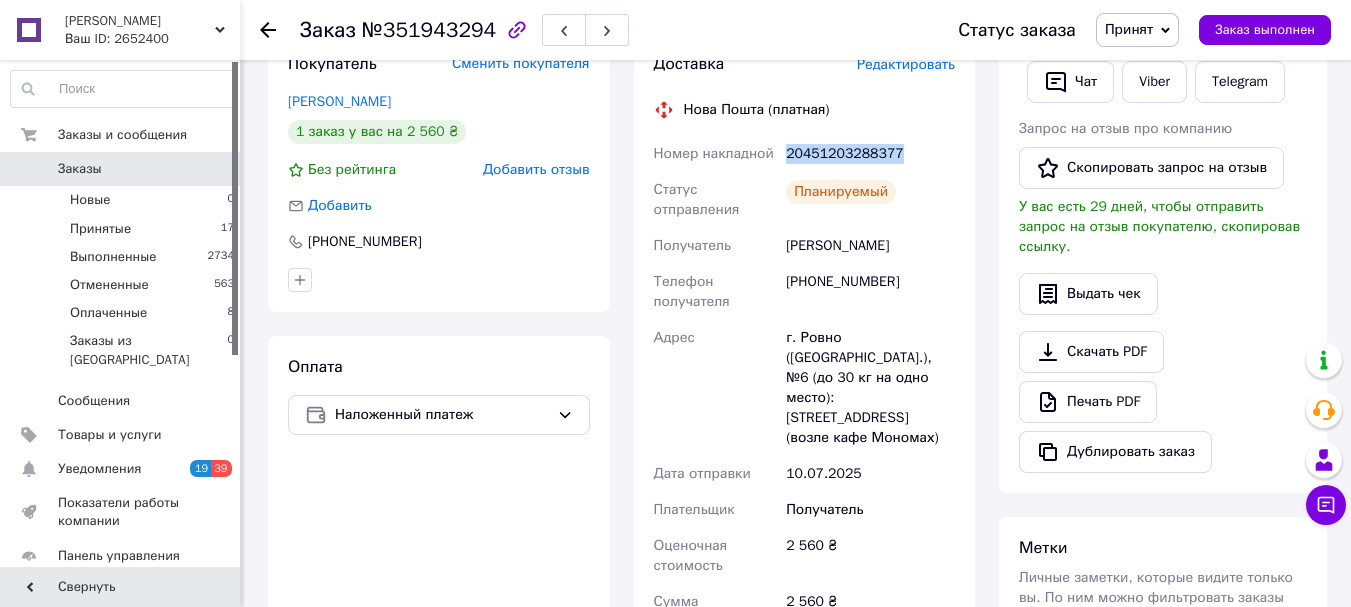 drag, startPoint x: 917, startPoint y: 115, endPoint x: 787, endPoint y: 119, distance: 130.06152 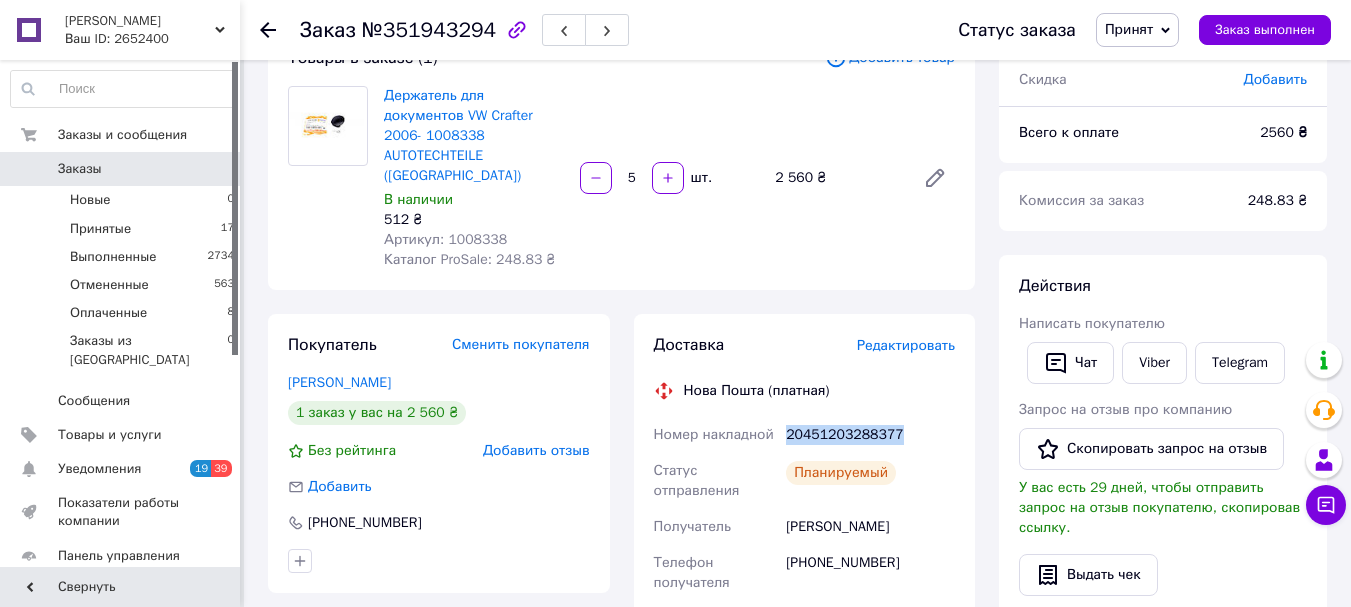 scroll, scrollTop: 139, scrollLeft: 0, axis: vertical 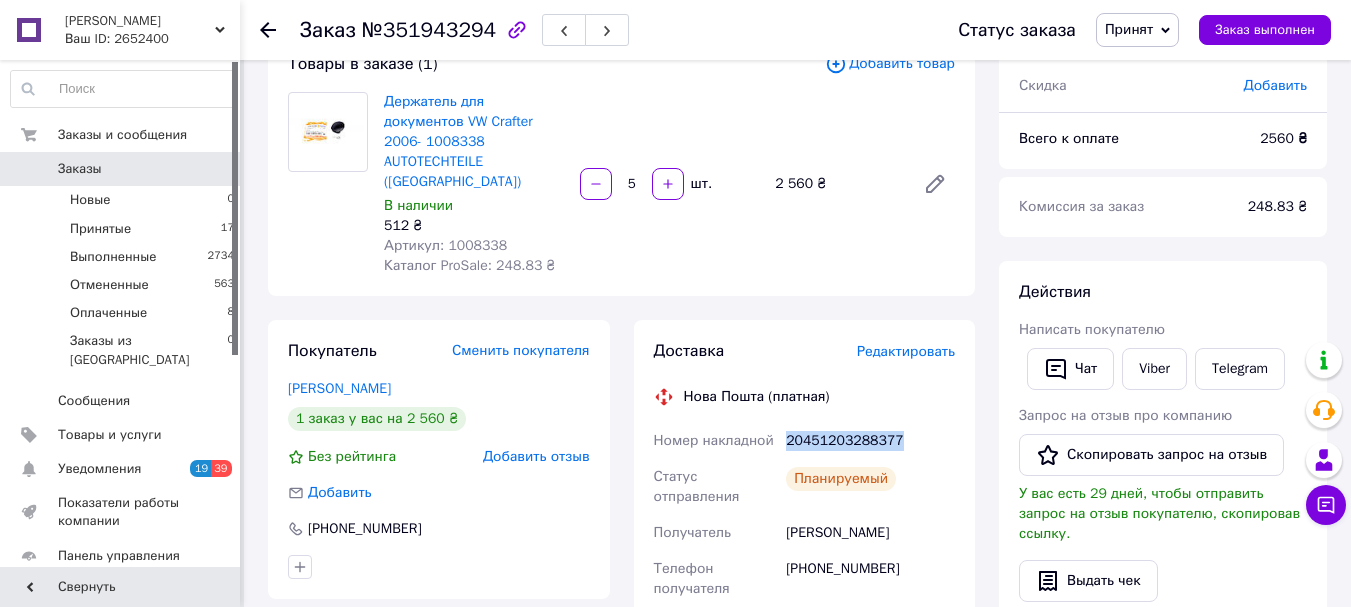 click on "Заказы" at bounding box center [121, 169] 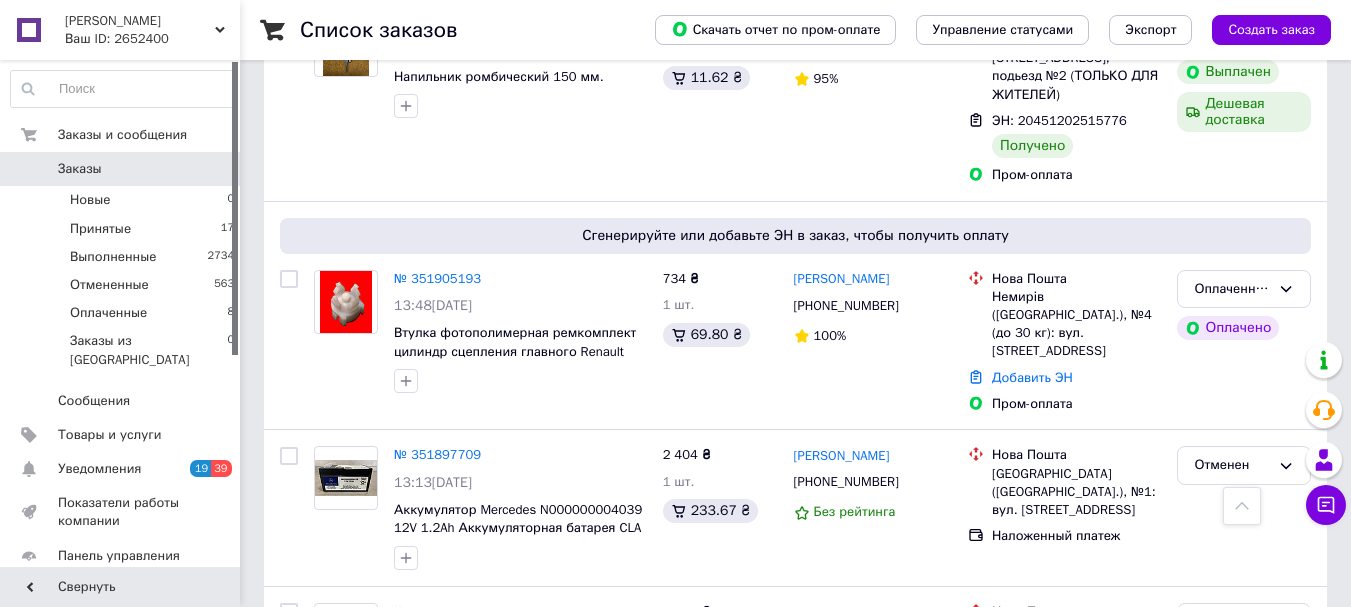 scroll, scrollTop: 1246, scrollLeft: 0, axis: vertical 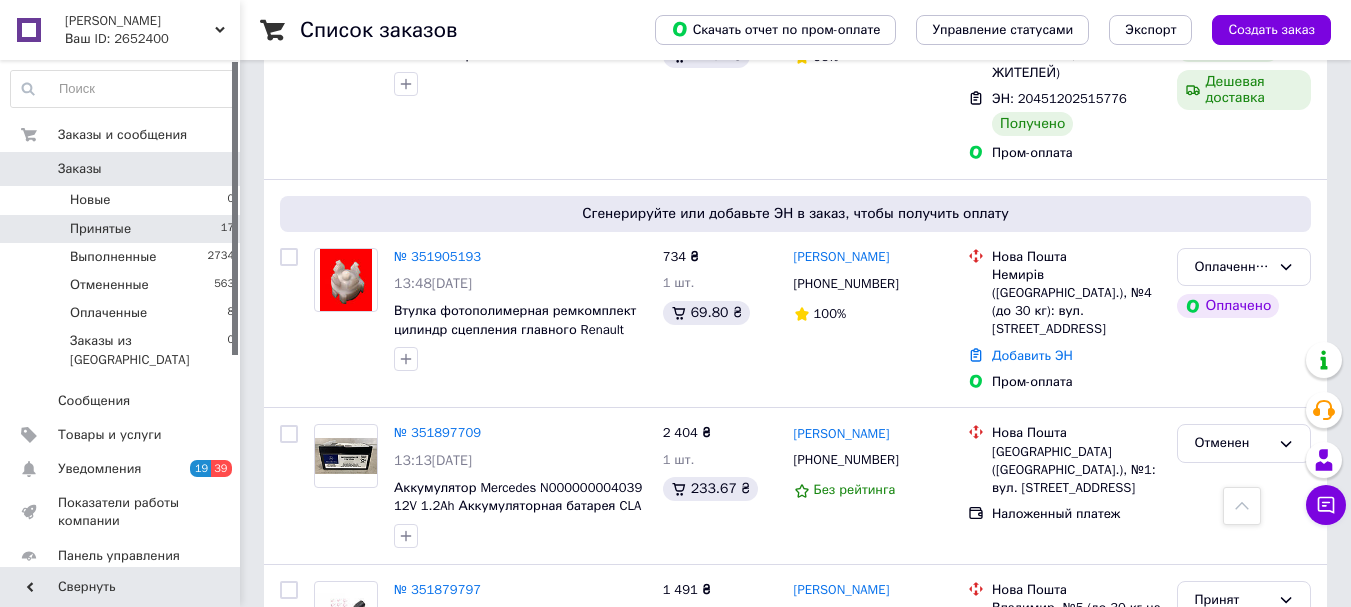 click on "Принятые 17" at bounding box center [123, 229] 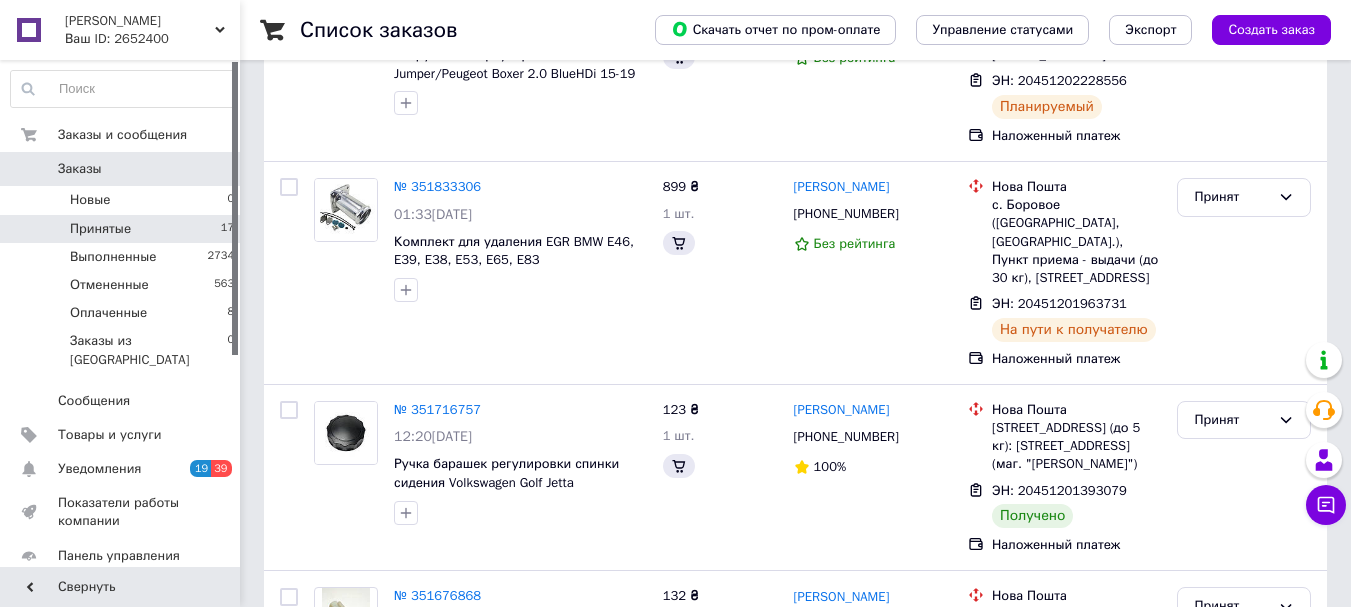 scroll, scrollTop: 0, scrollLeft: 0, axis: both 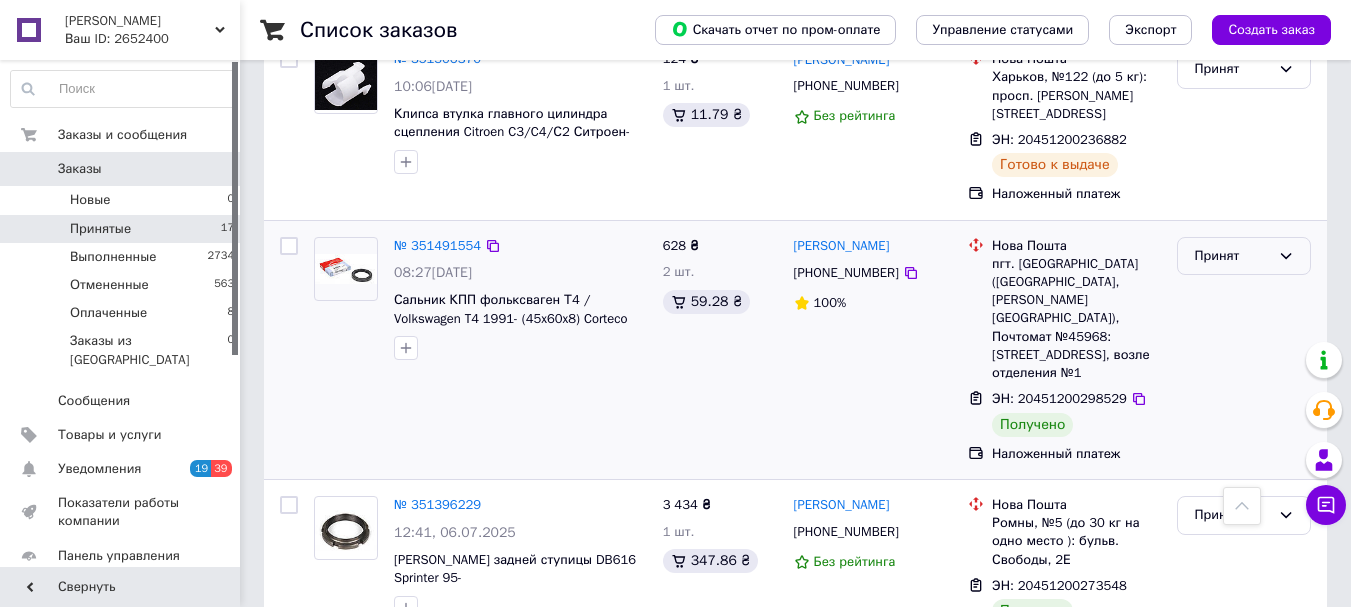 click on "Принят" at bounding box center (1232, 256) 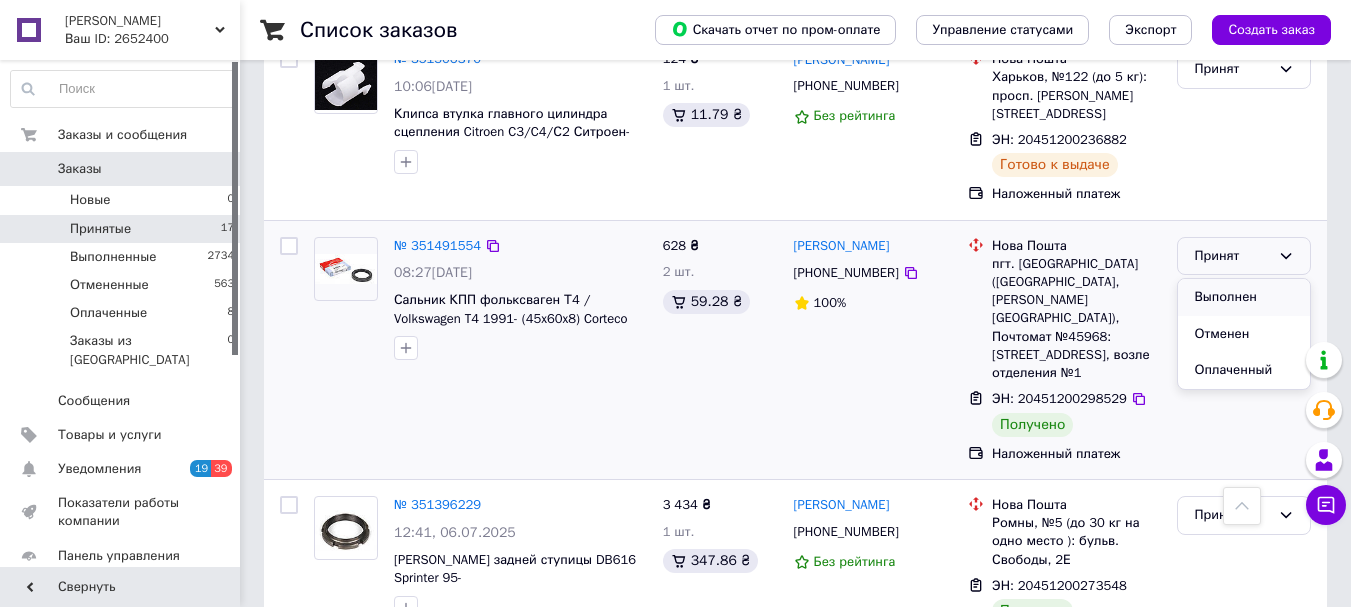 click on "Выполнен" at bounding box center [1244, 297] 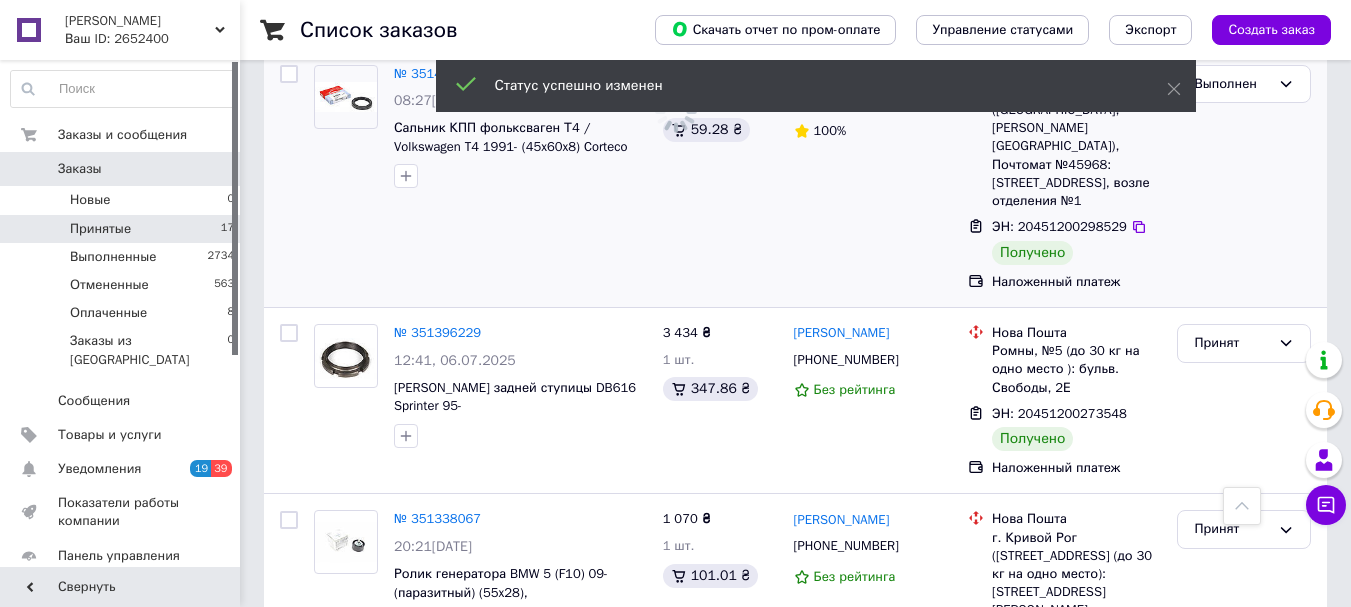 scroll, scrollTop: 2656, scrollLeft: 0, axis: vertical 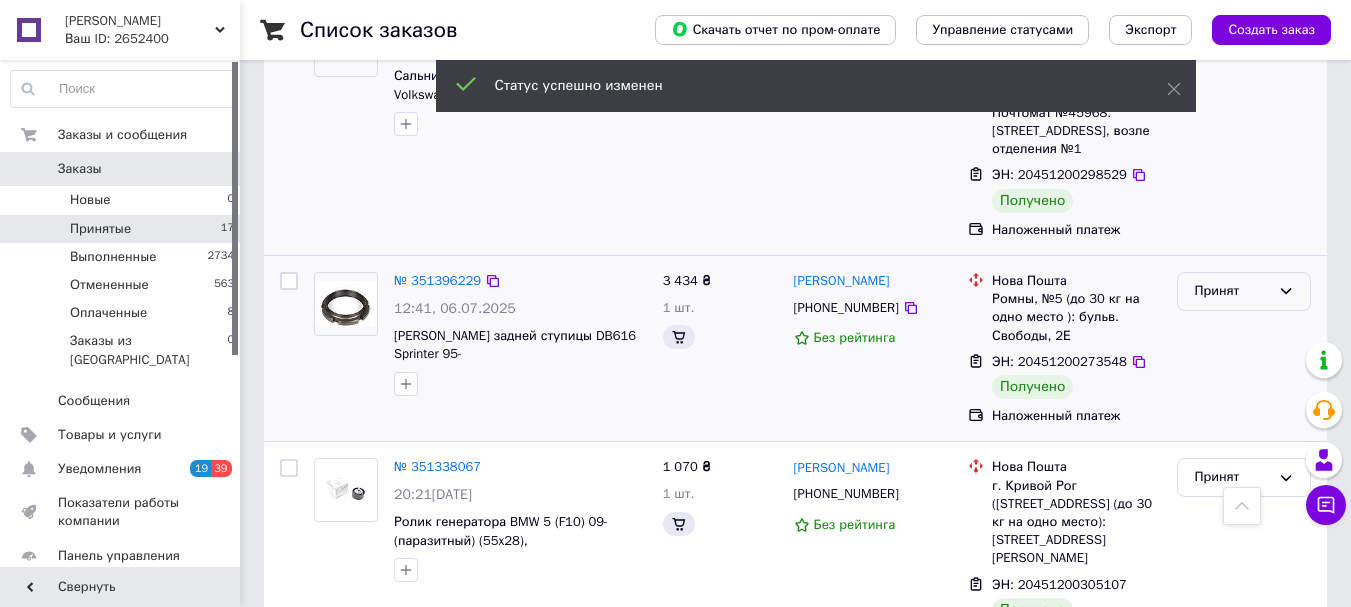 click on "Принят" at bounding box center [1232, 291] 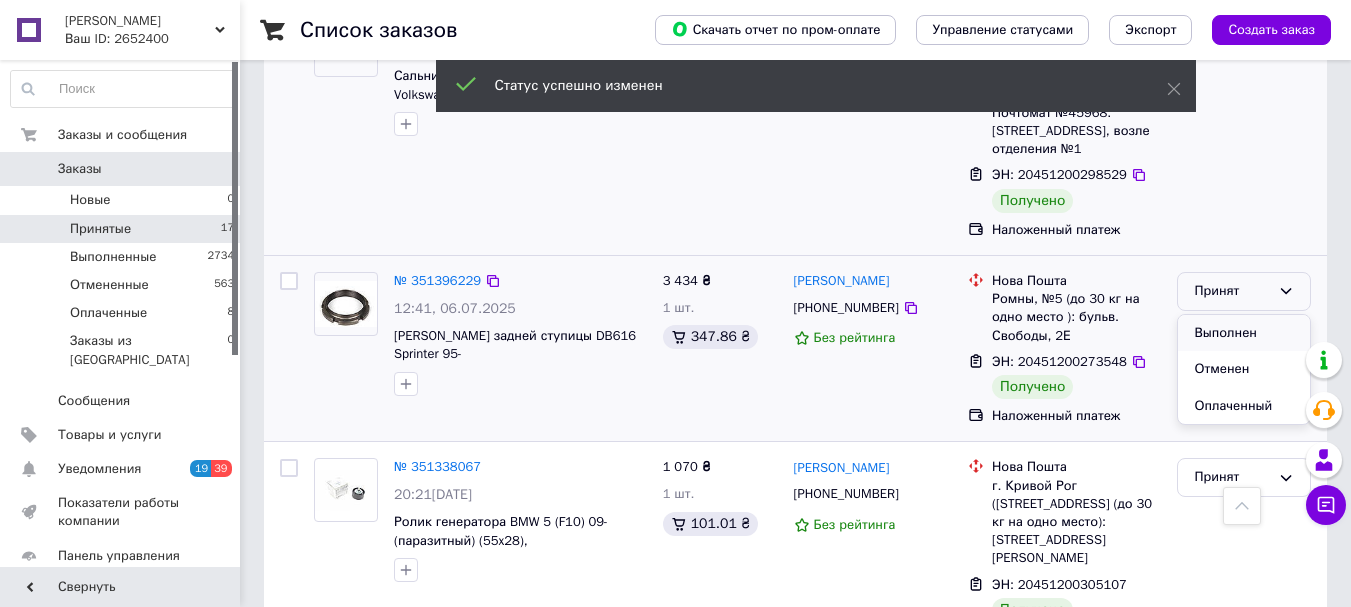 click on "Выполнен" at bounding box center (1244, 333) 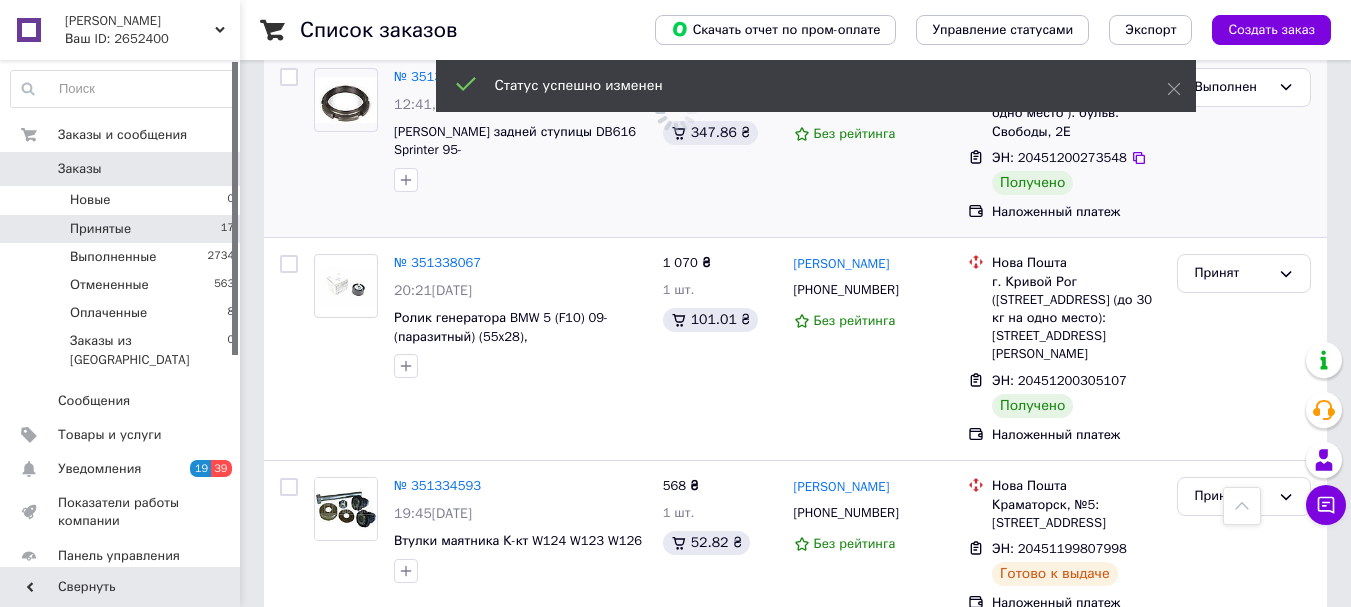 scroll, scrollTop: 2867, scrollLeft: 0, axis: vertical 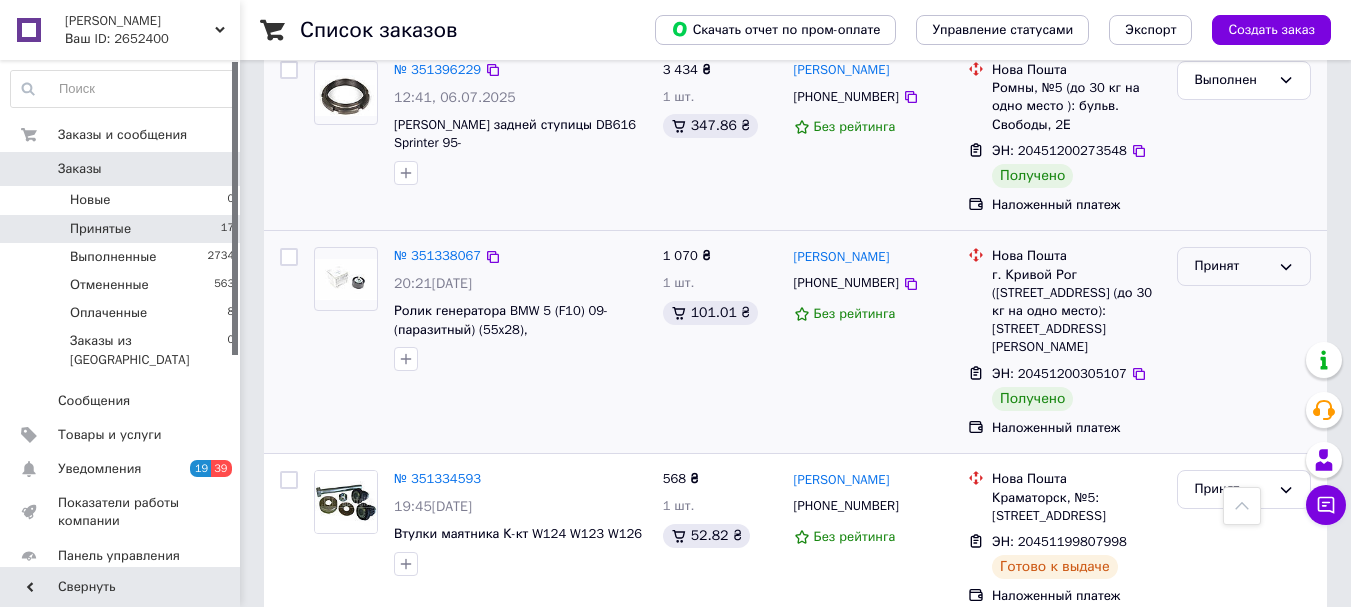 click on "Принят" at bounding box center [1232, 266] 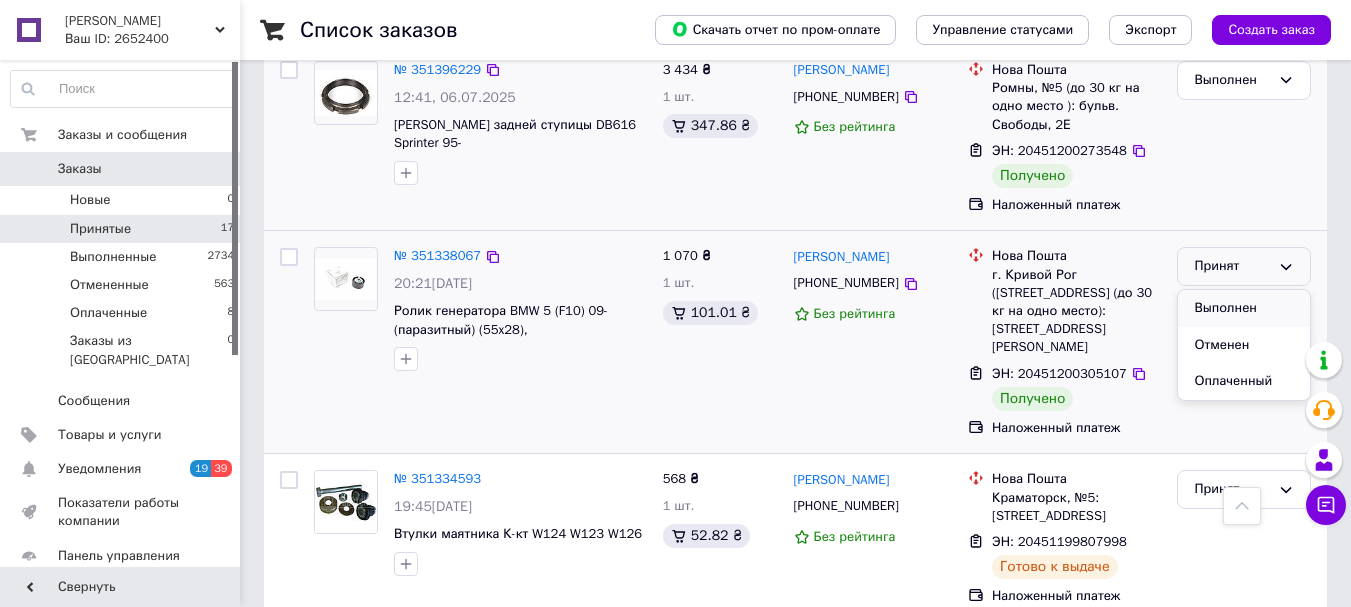 click on "Выполнен" at bounding box center [1244, 308] 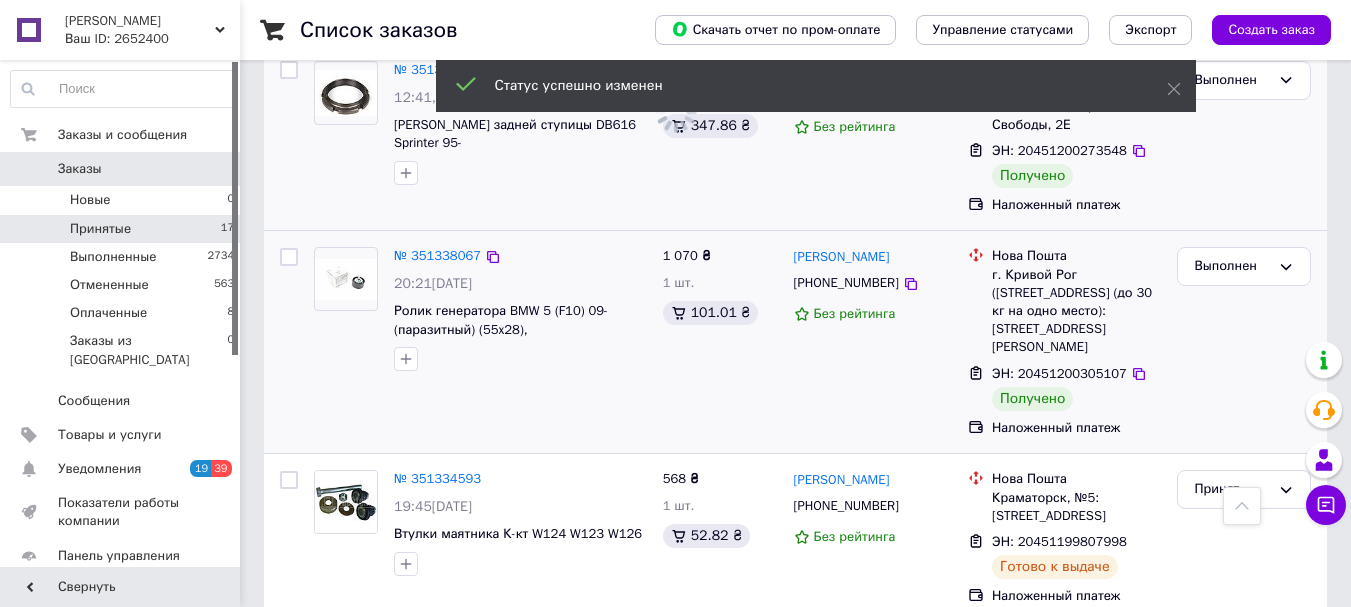 scroll, scrollTop: 3046, scrollLeft: 0, axis: vertical 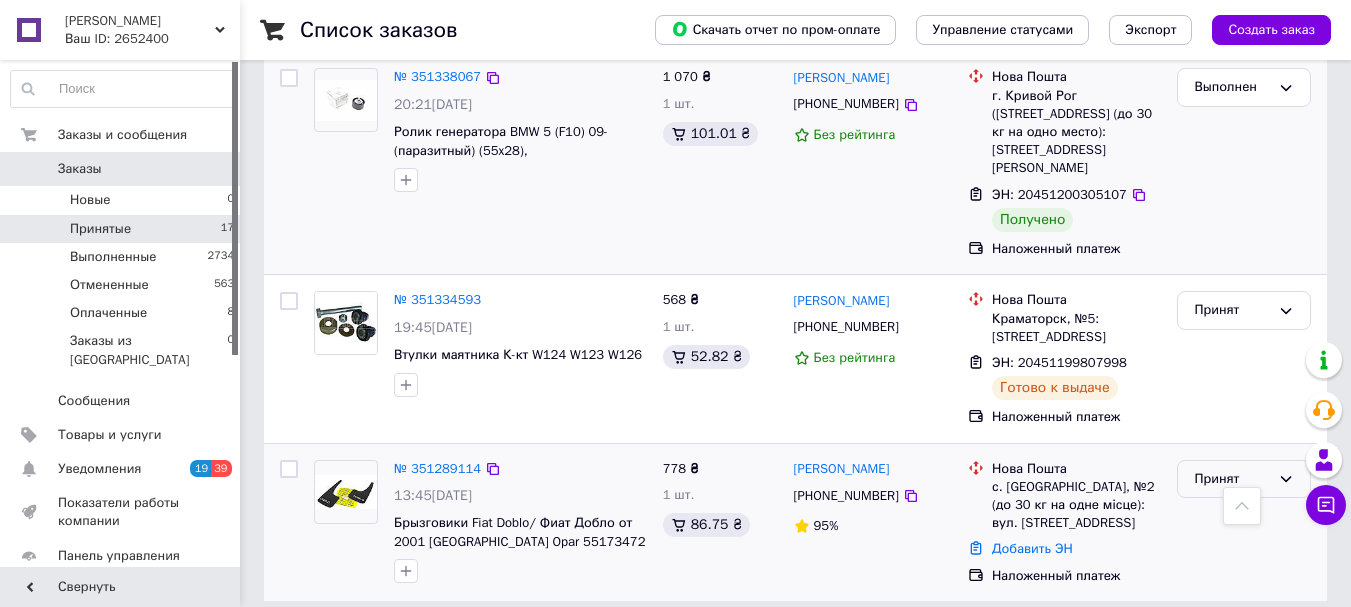 click on "Принят" at bounding box center [1232, 479] 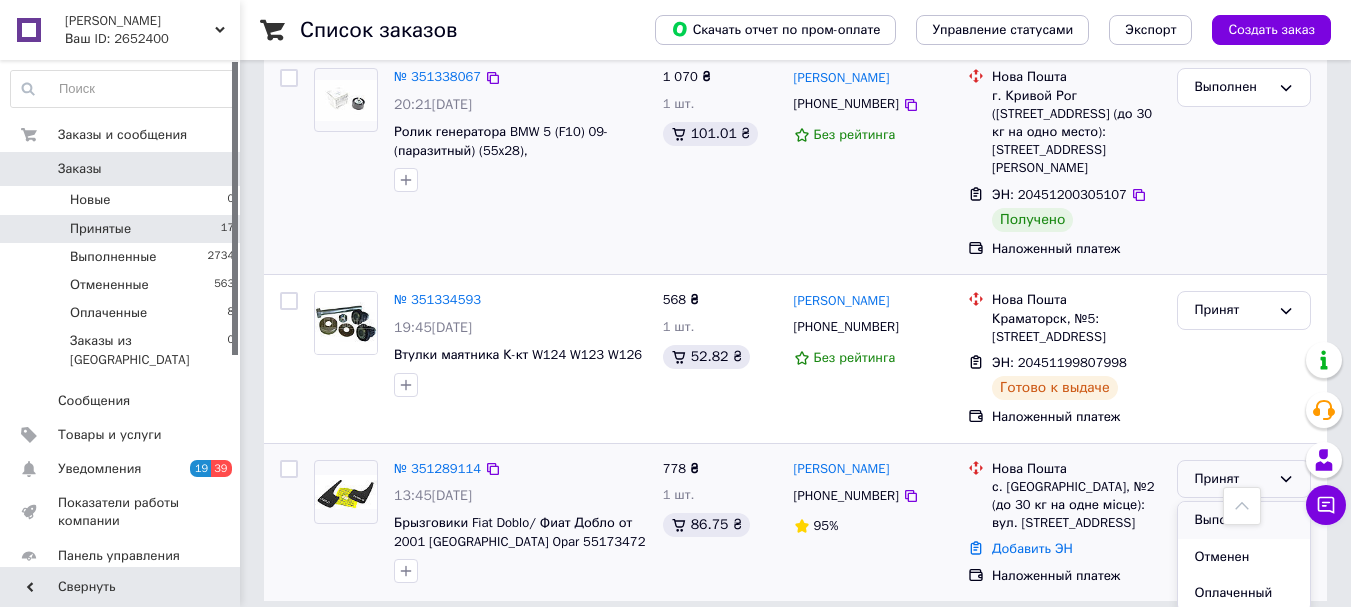 click on "Выполнен" at bounding box center [1244, 520] 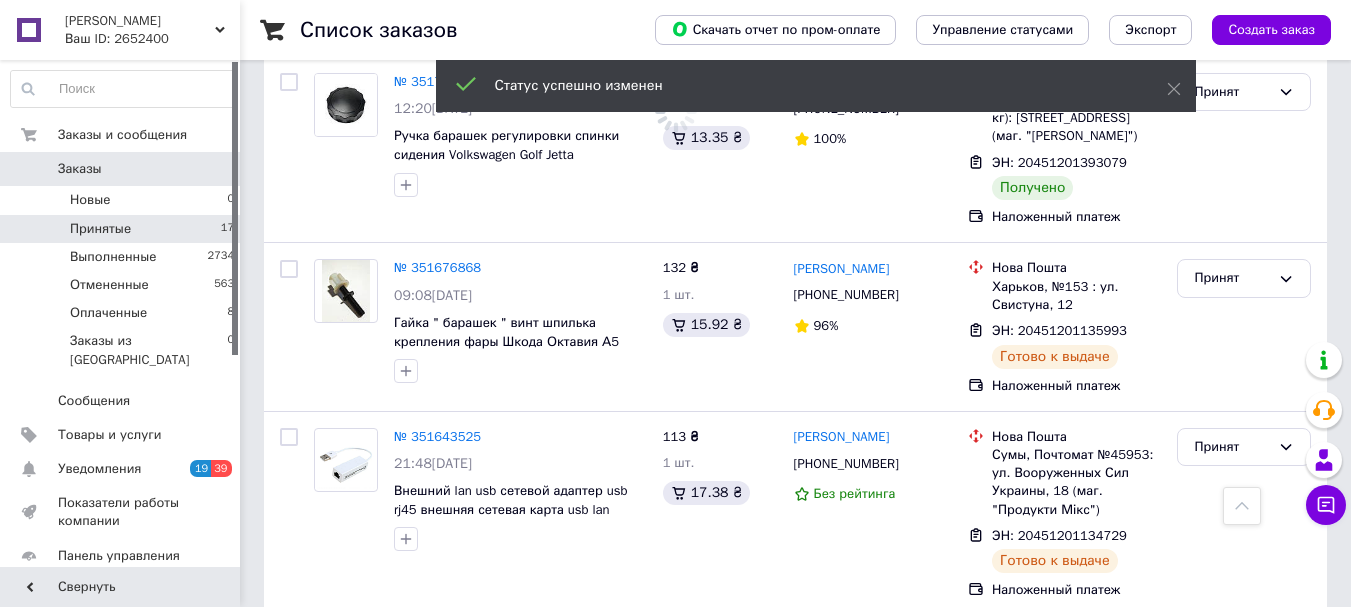 scroll, scrollTop: 1382, scrollLeft: 0, axis: vertical 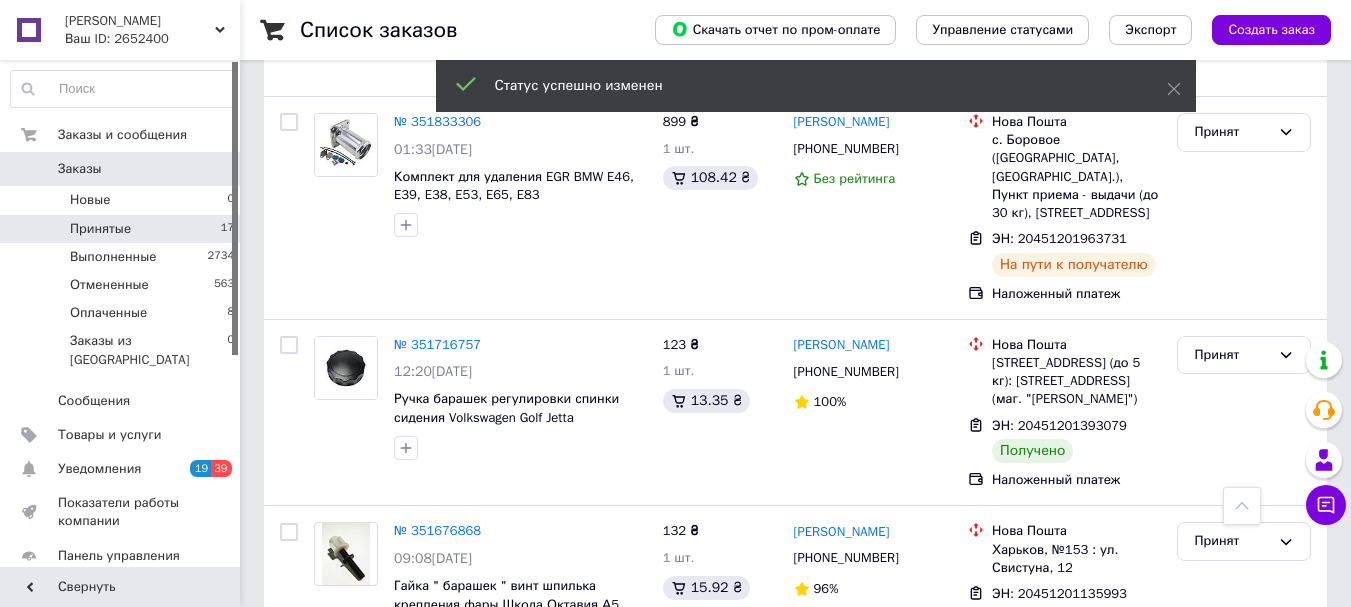 click on "Заказы" at bounding box center (121, 169) 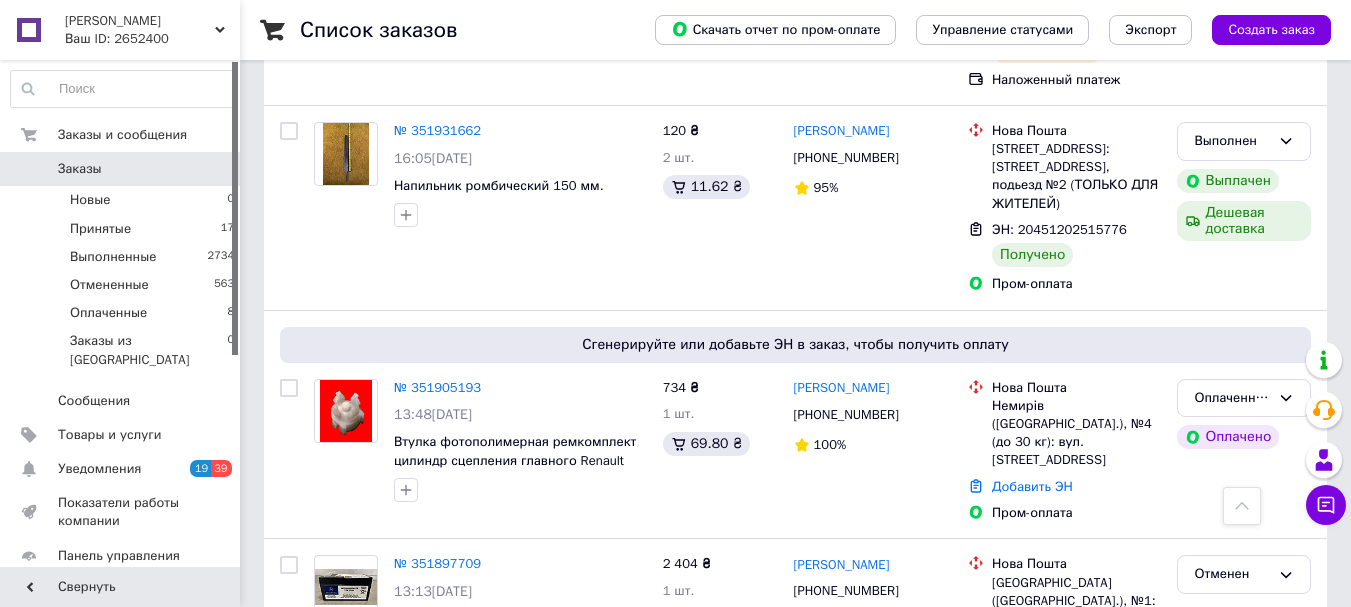 scroll, scrollTop: 1122, scrollLeft: 0, axis: vertical 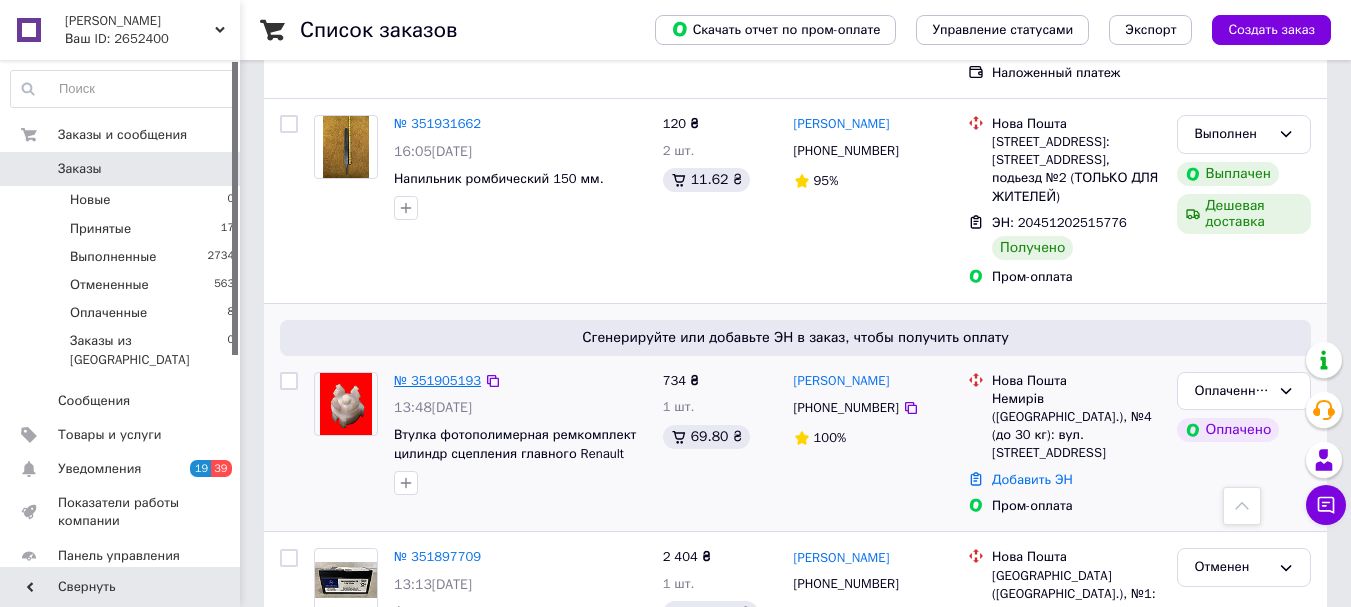 click on "№ 351905193" at bounding box center [437, 380] 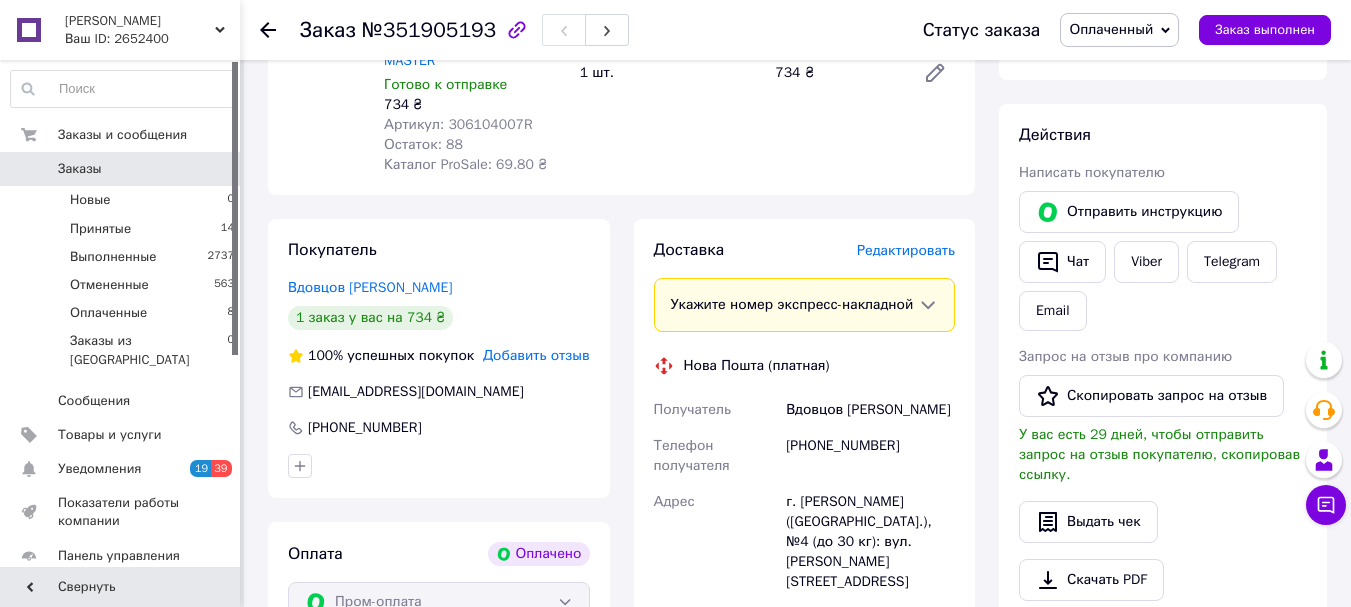 scroll, scrollTop: 0, scrollLeft: 0, axis: both 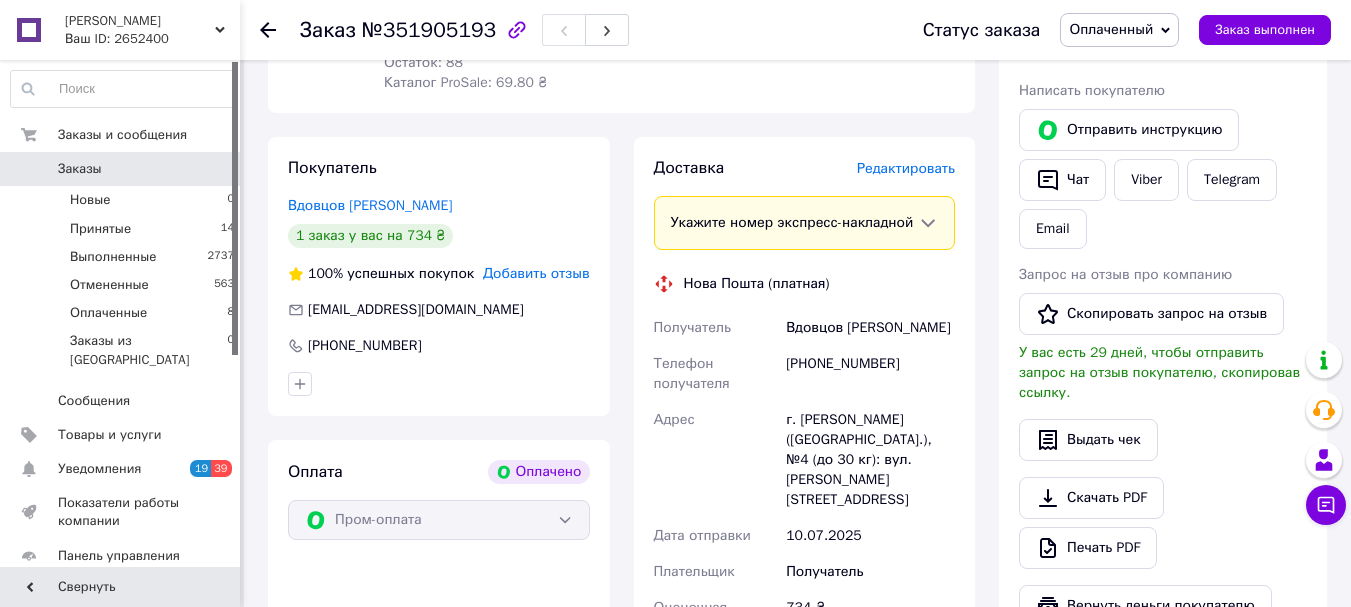click on "Заказы" at bounding box center (80, 169) 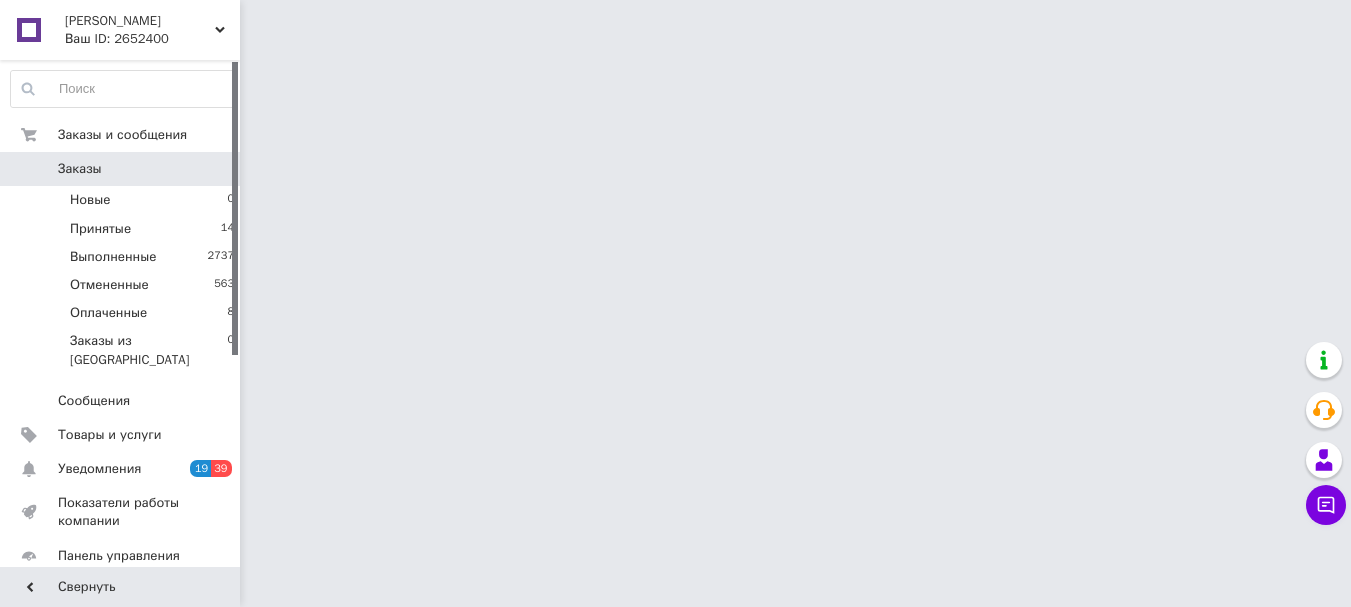 scroll, scrollTop: 0, scrollLeft: 0, axis: both 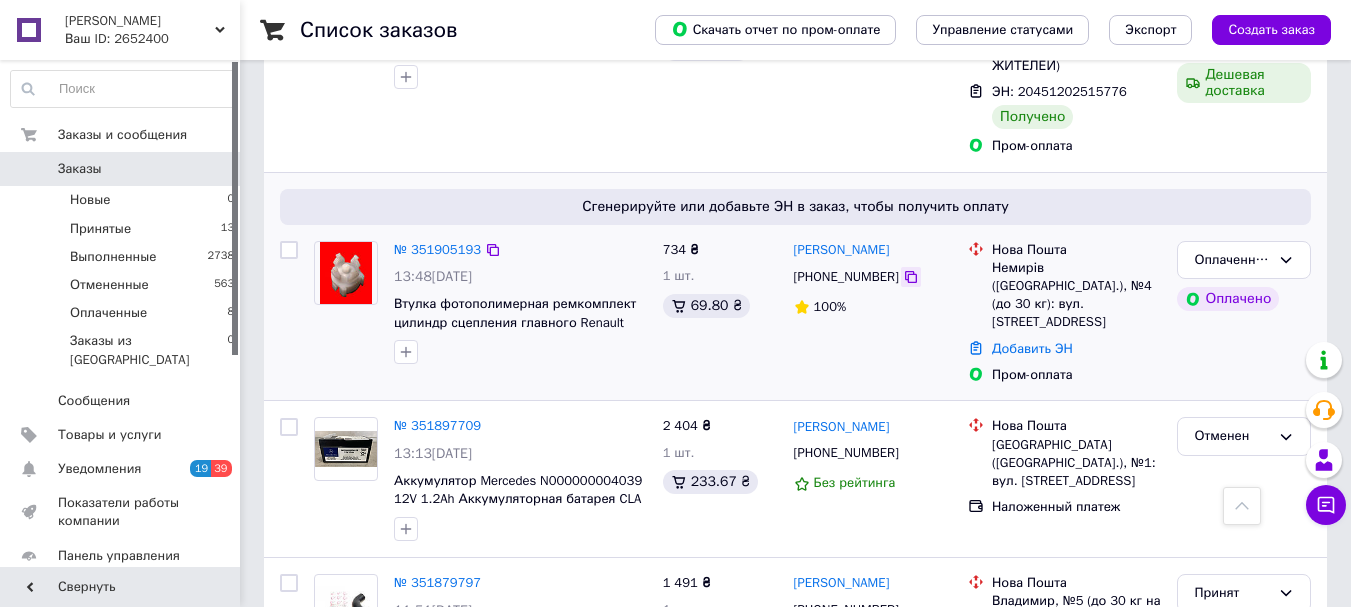 click 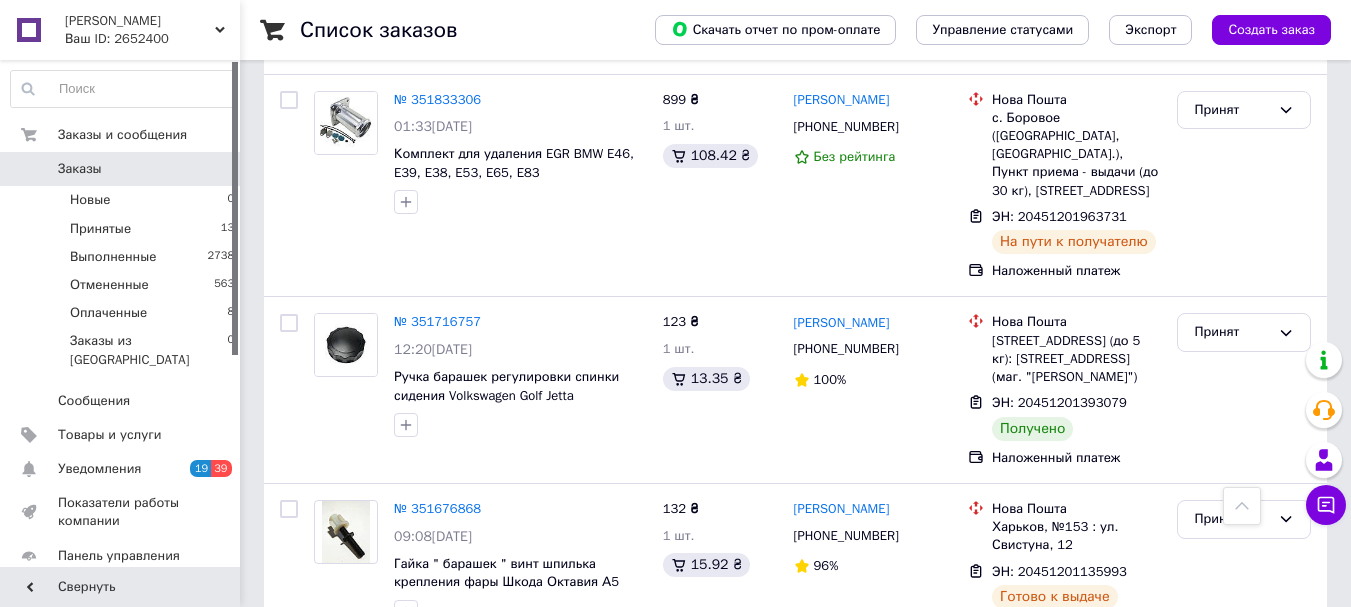 scroll, scrollTop: 1938, scrollLeft: 0, axis: vertical 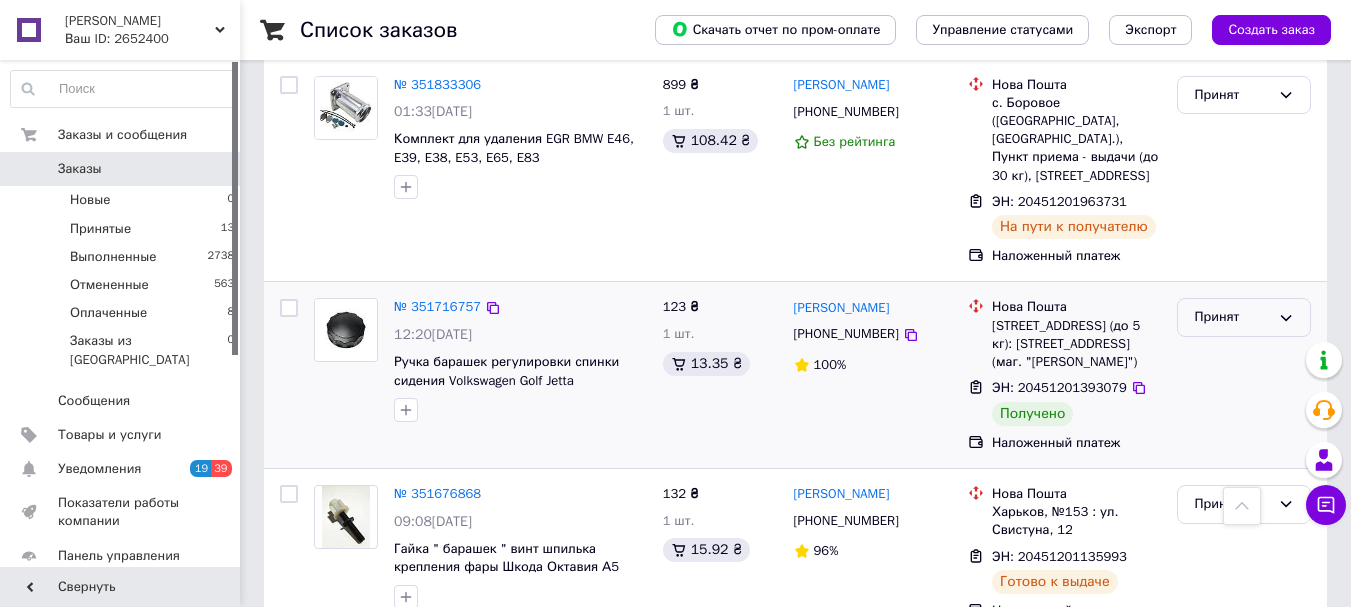 click on "Принят" at bounding box center [1232, 317] 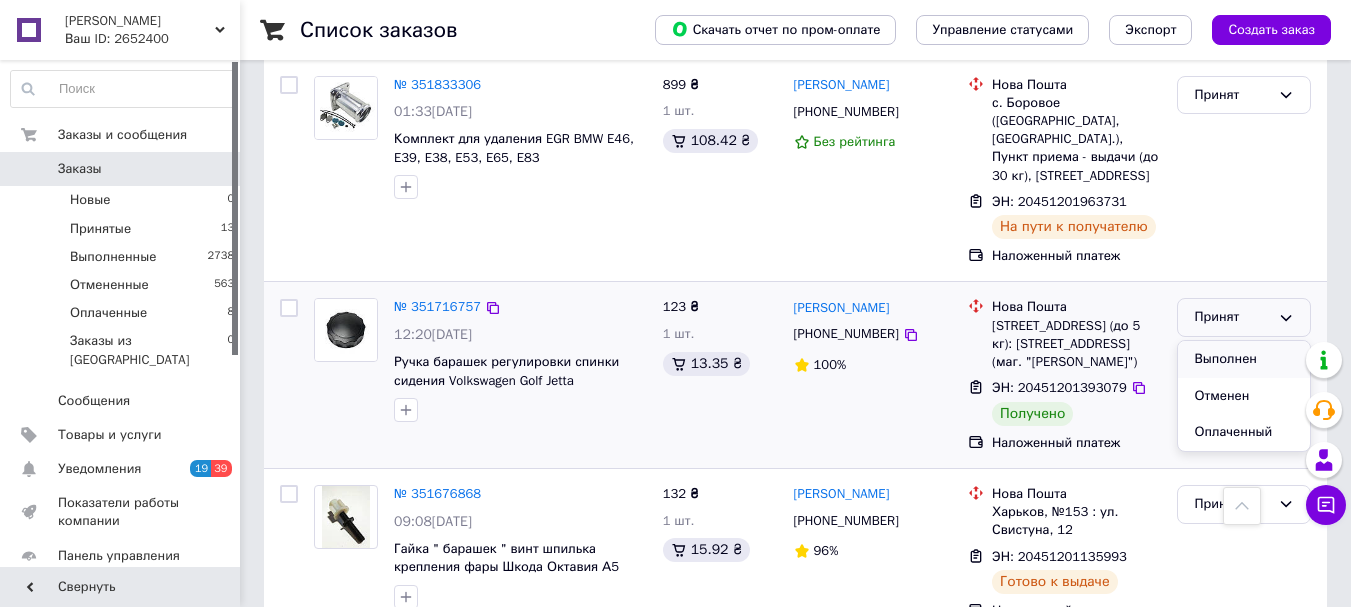 click on "Выполнен" at bounding box center [1244, 359] 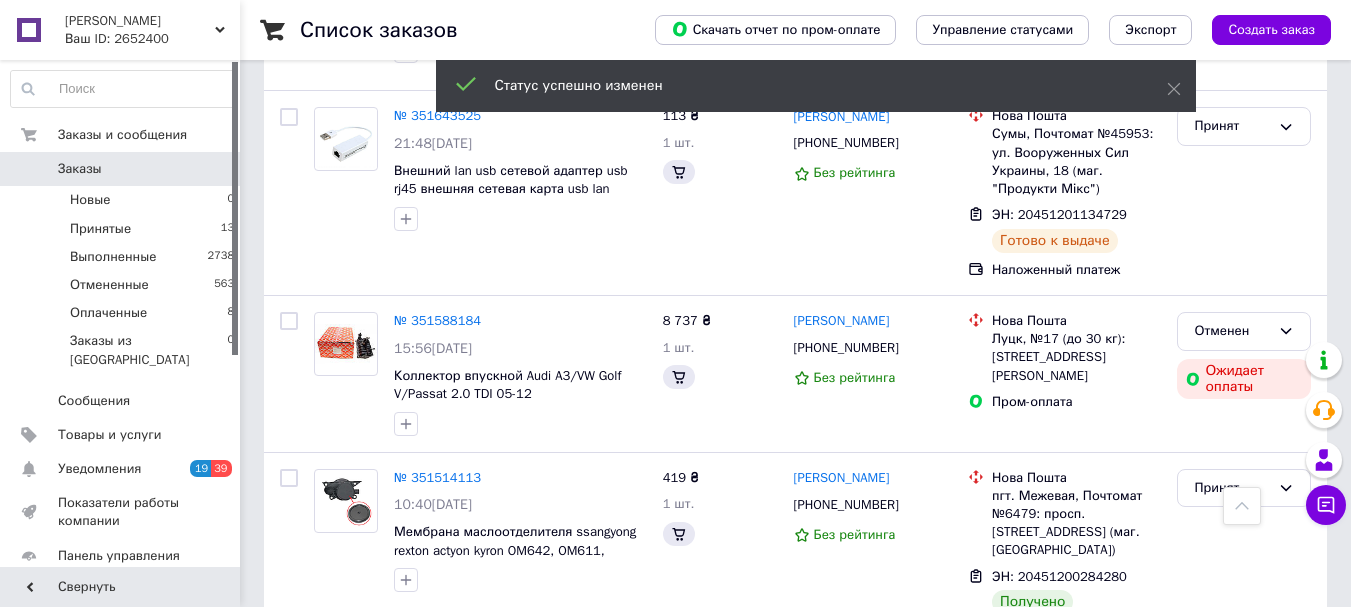 scroll, scrollTop: 2513, scrollLeft: 0, axis: vertical 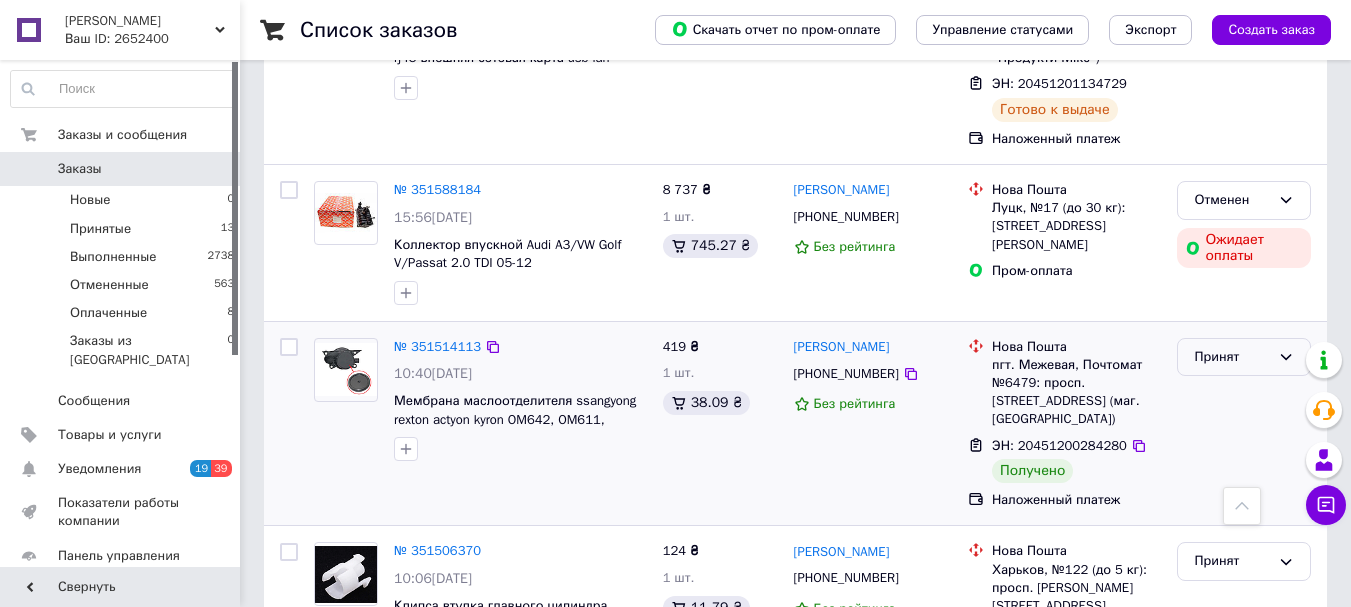 click on "Принят" at bounding box center (1232, 357) 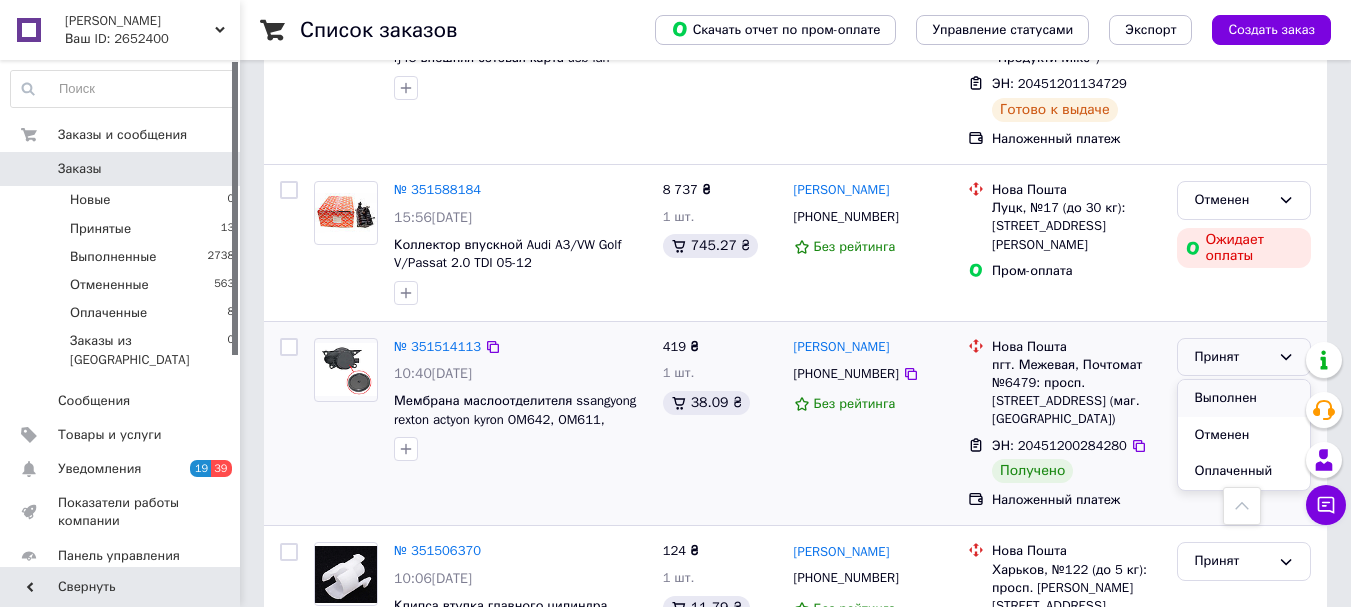 click on "Выполнен" at bounding box center (1244, 398) 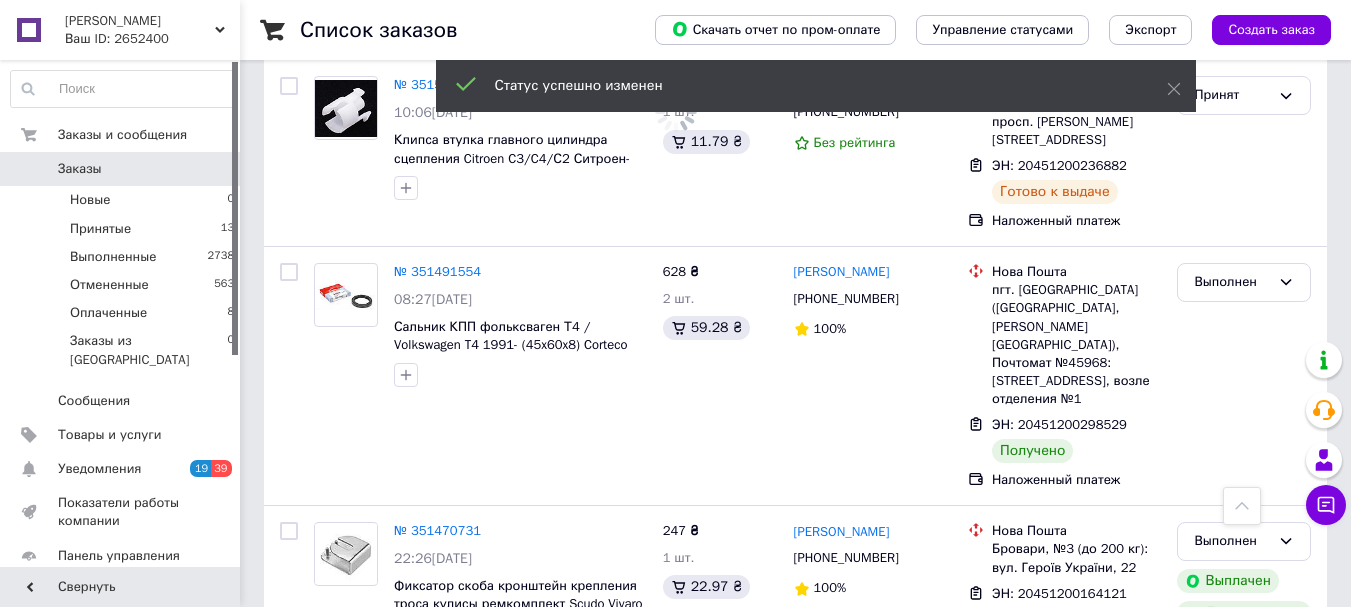 scroll, scrollTop: 3103, scrollLeft: 0, axis: vertical 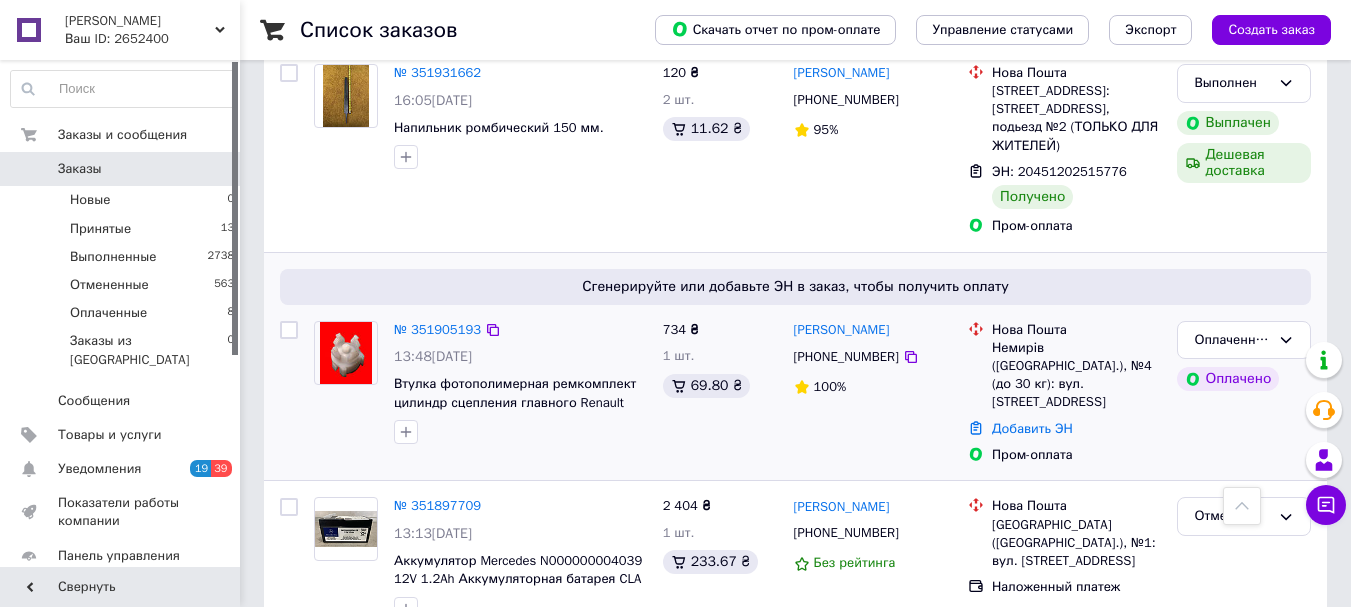 click on "№ 351905193" at bounding box center (437, 330) 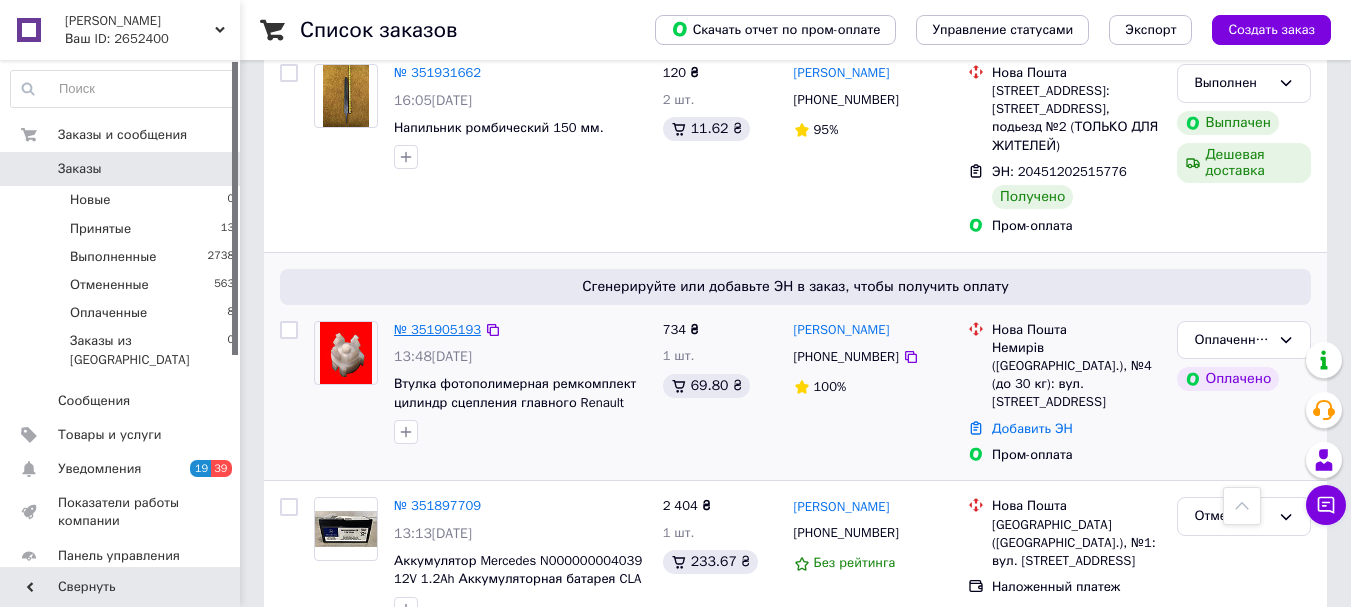 click on "№ 351905193" at bounding box center (437, 329) 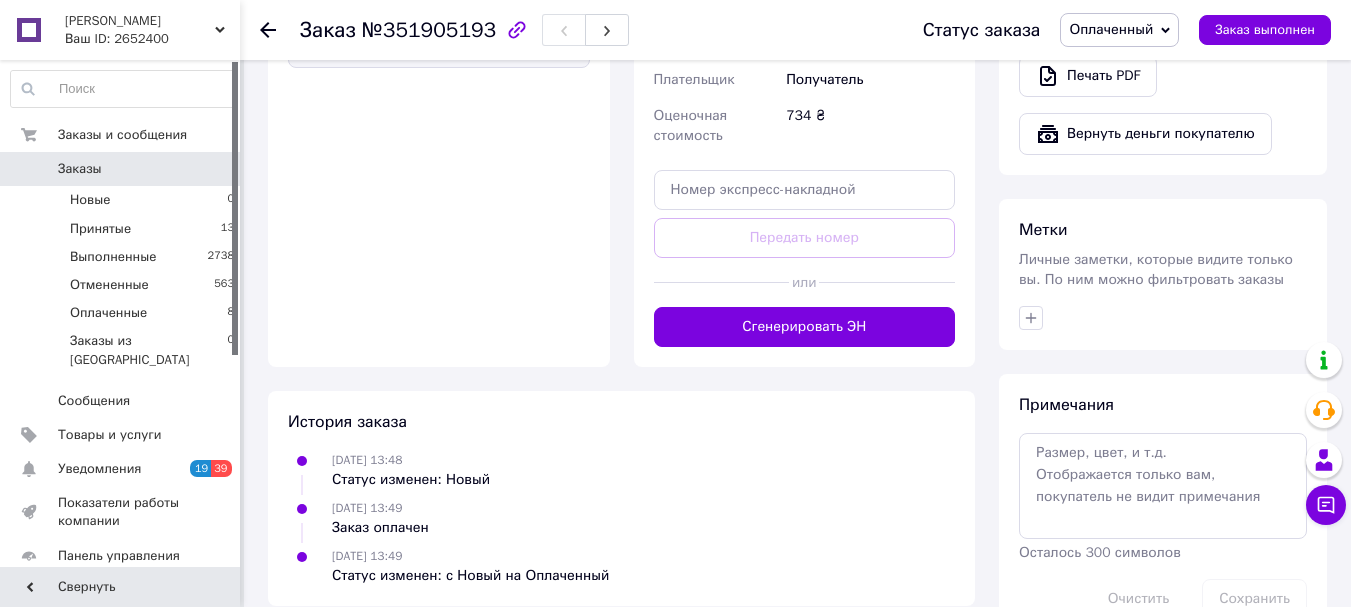 scroll, scrollTop: 912, scrollLeft: 0, axis: vertical 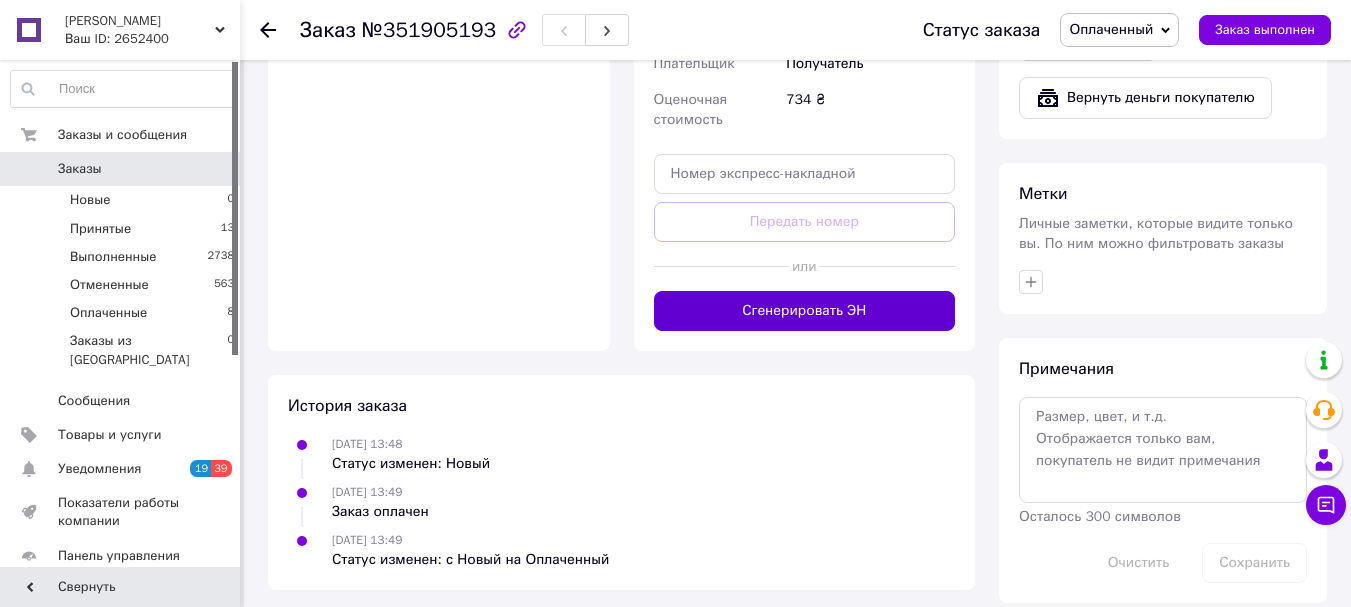 click on "Сгенерировать ЭН" at bounding box center [805, 311] 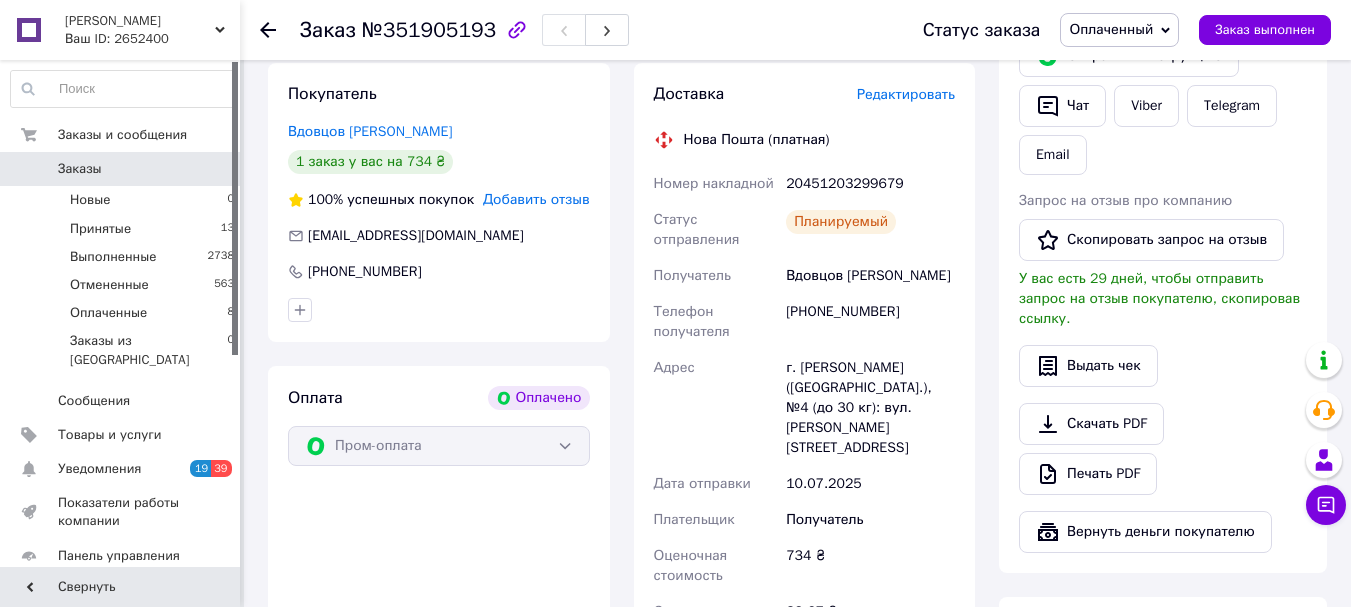 scroll, scrollTop: 463, scrollLeft: 0, axis: vertical 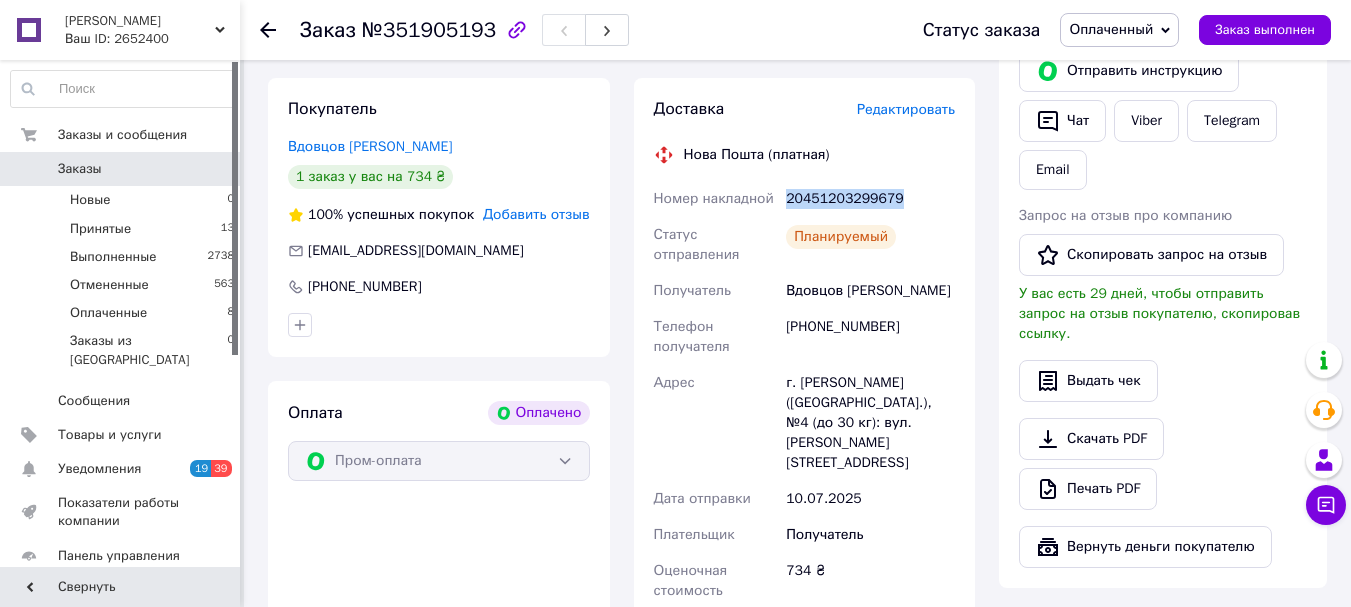 drag, startPoint x: 899, startPoint y: 180, endPoint x: 786, endPoint y: 185, distance: 113.110565 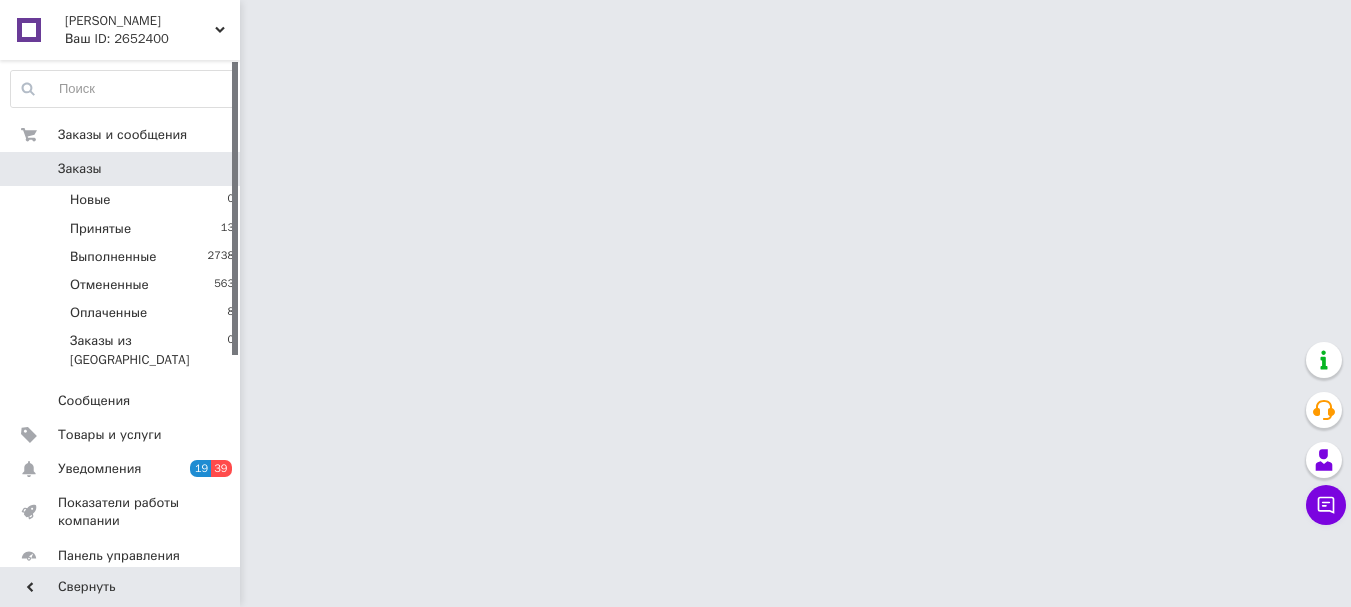 scroll, scrollTop: 0, scrollLeft: 0, axis: both 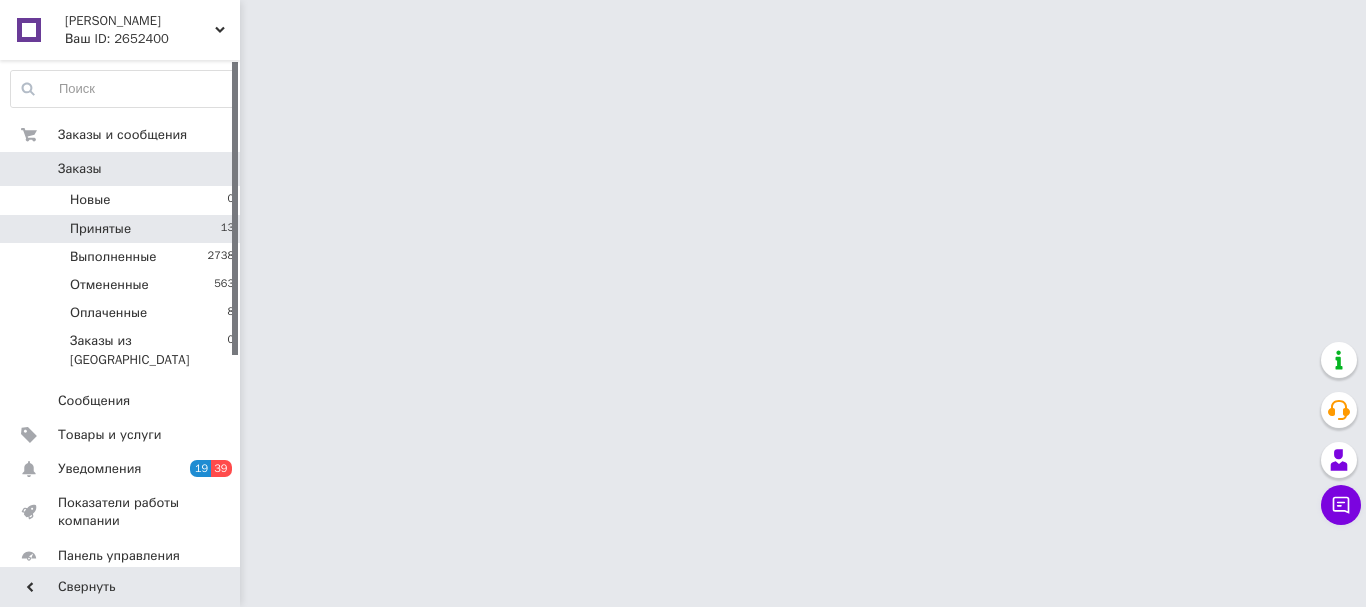 click on "Принятые 13" at bounding box center [123, 229] 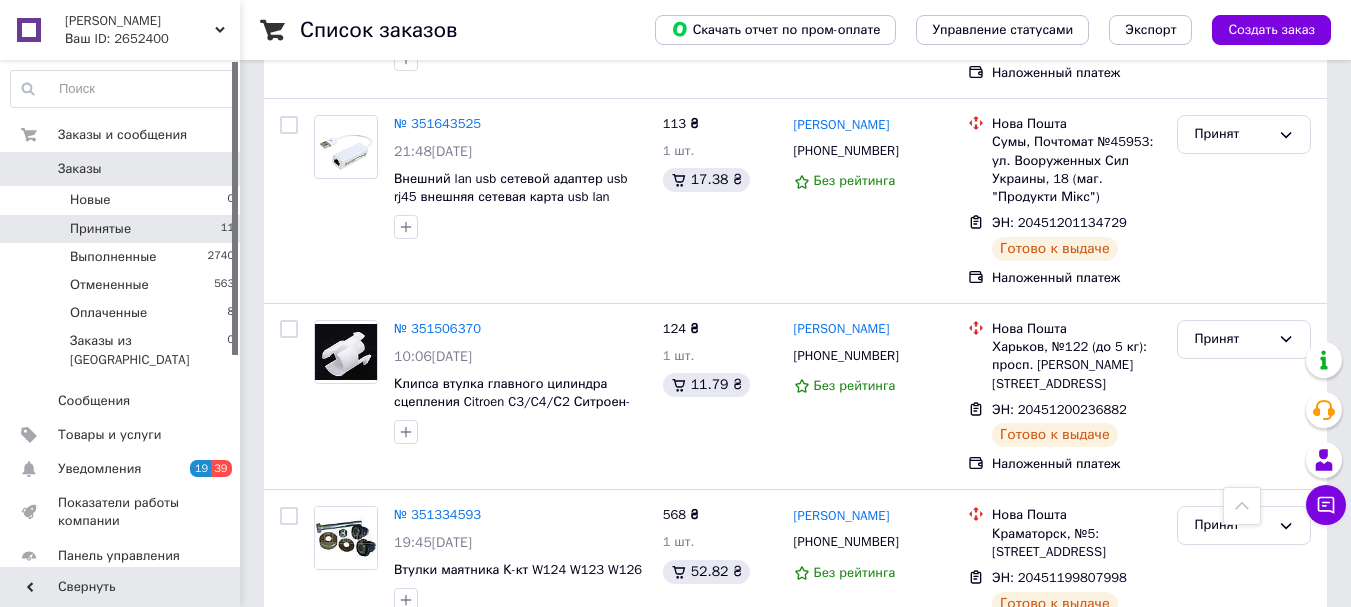 scroll, scrollTop: 1809, scrollLeft: 0, axis: vertical 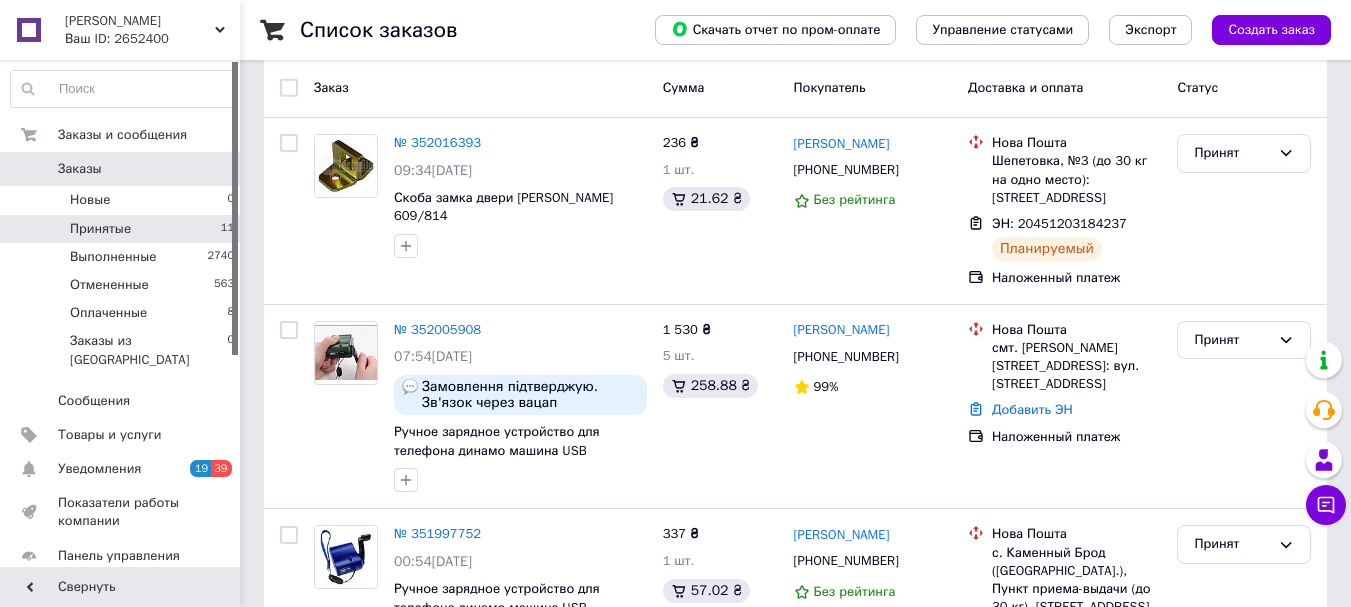 click on "Заказы" at bounding box center [80, 169] 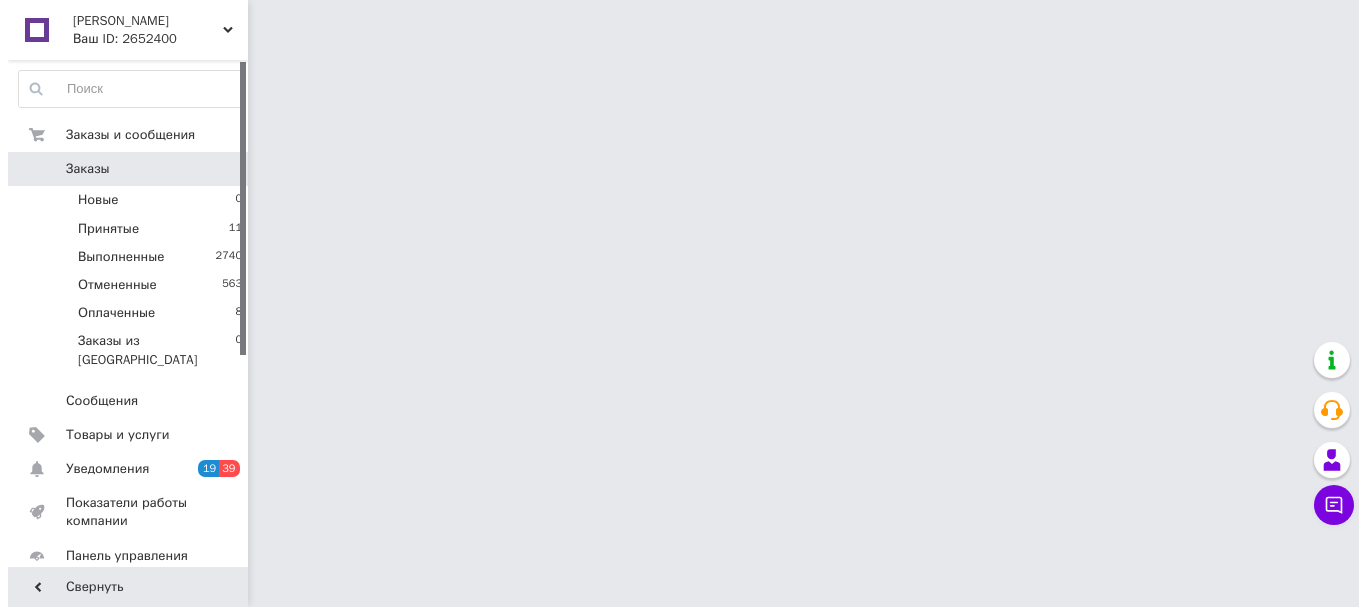 scroll, scrollTop: 0, scrollLeft: 0, axis: both 